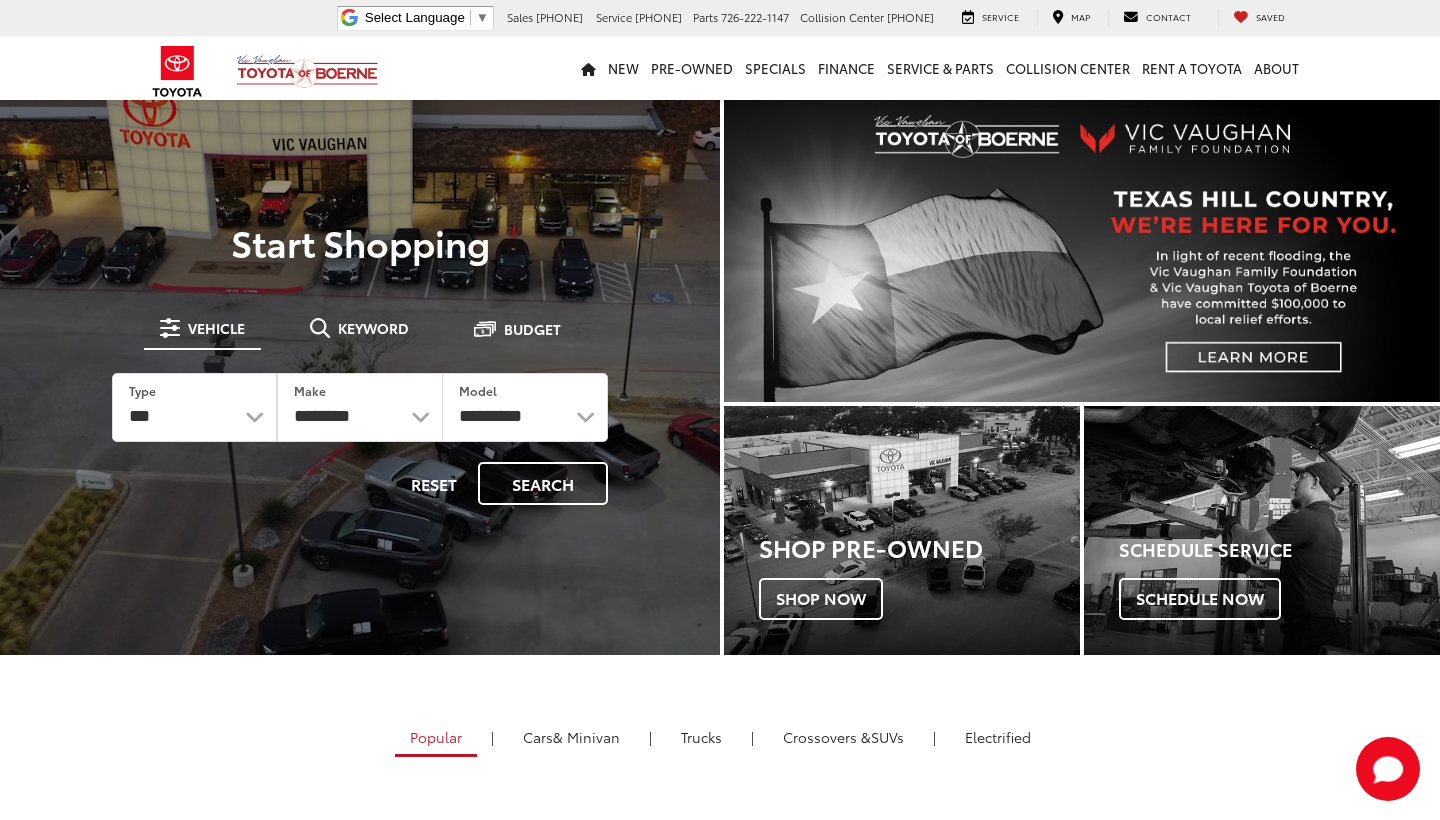 scroll, scrollTop: 0, scrollLeft: 0, axis: both 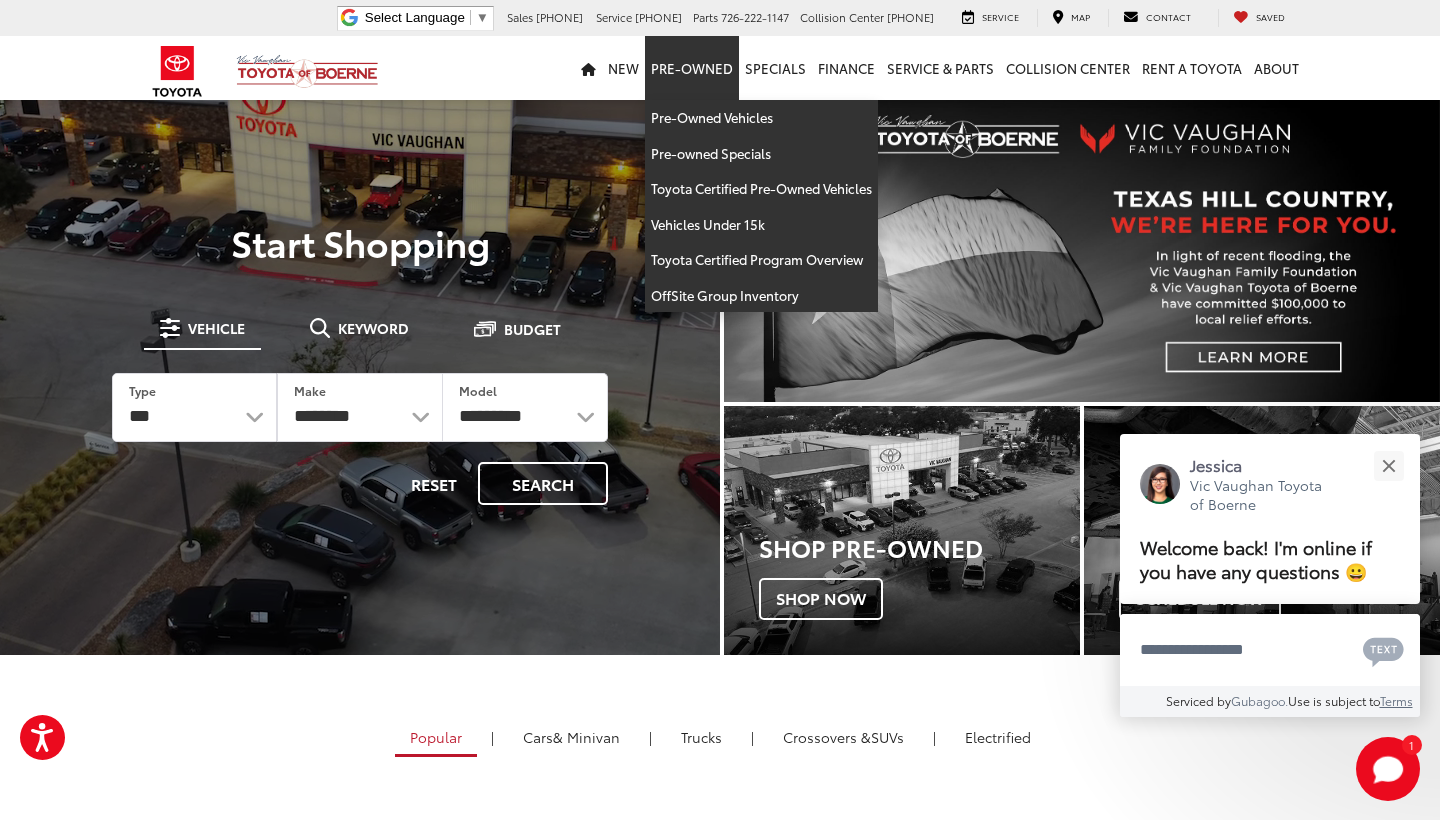 click on "Pre-Owned" at bounding box center [692, 68] 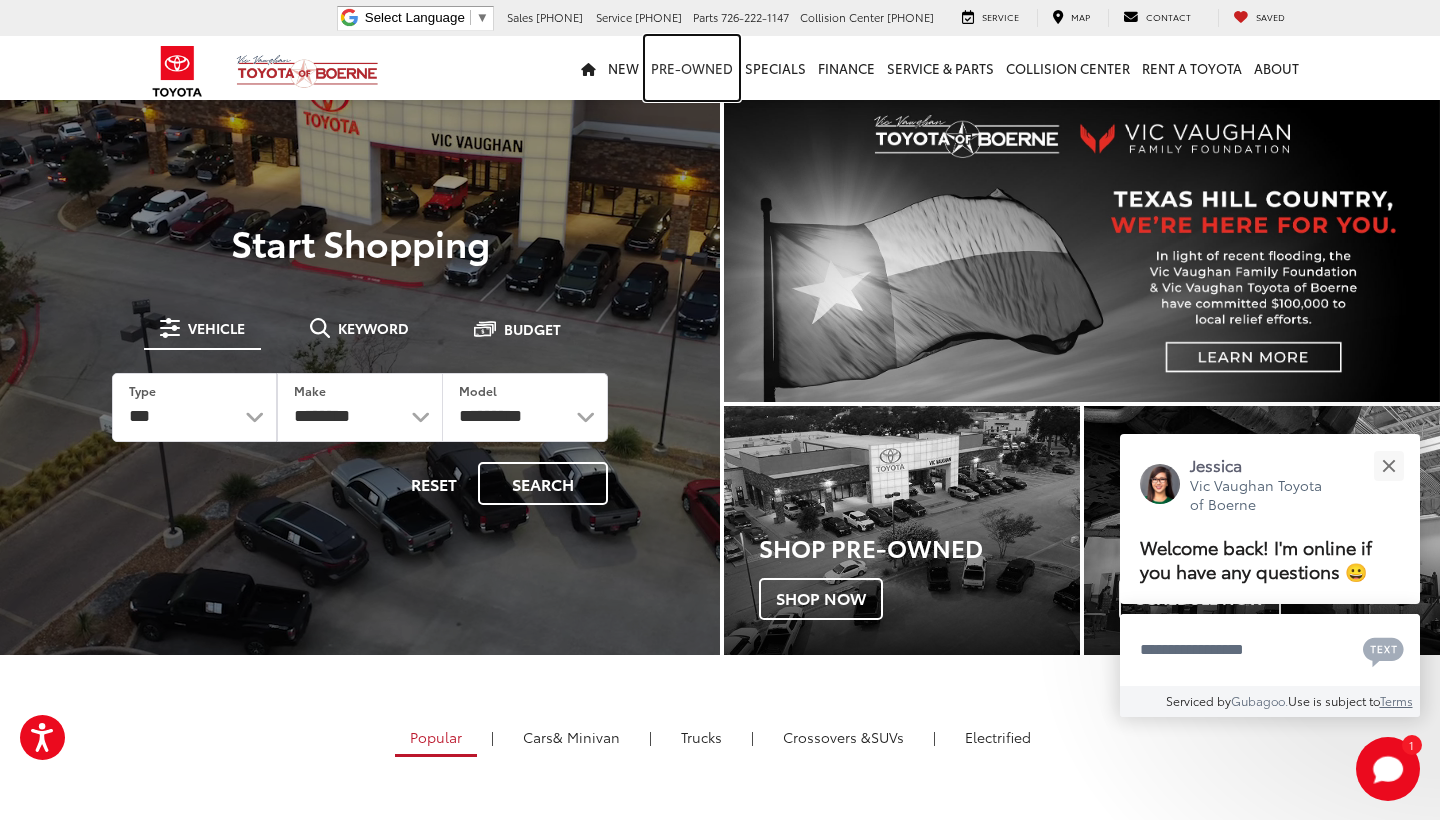 click on "Pre-Owned" at bounding box center [692, 68] 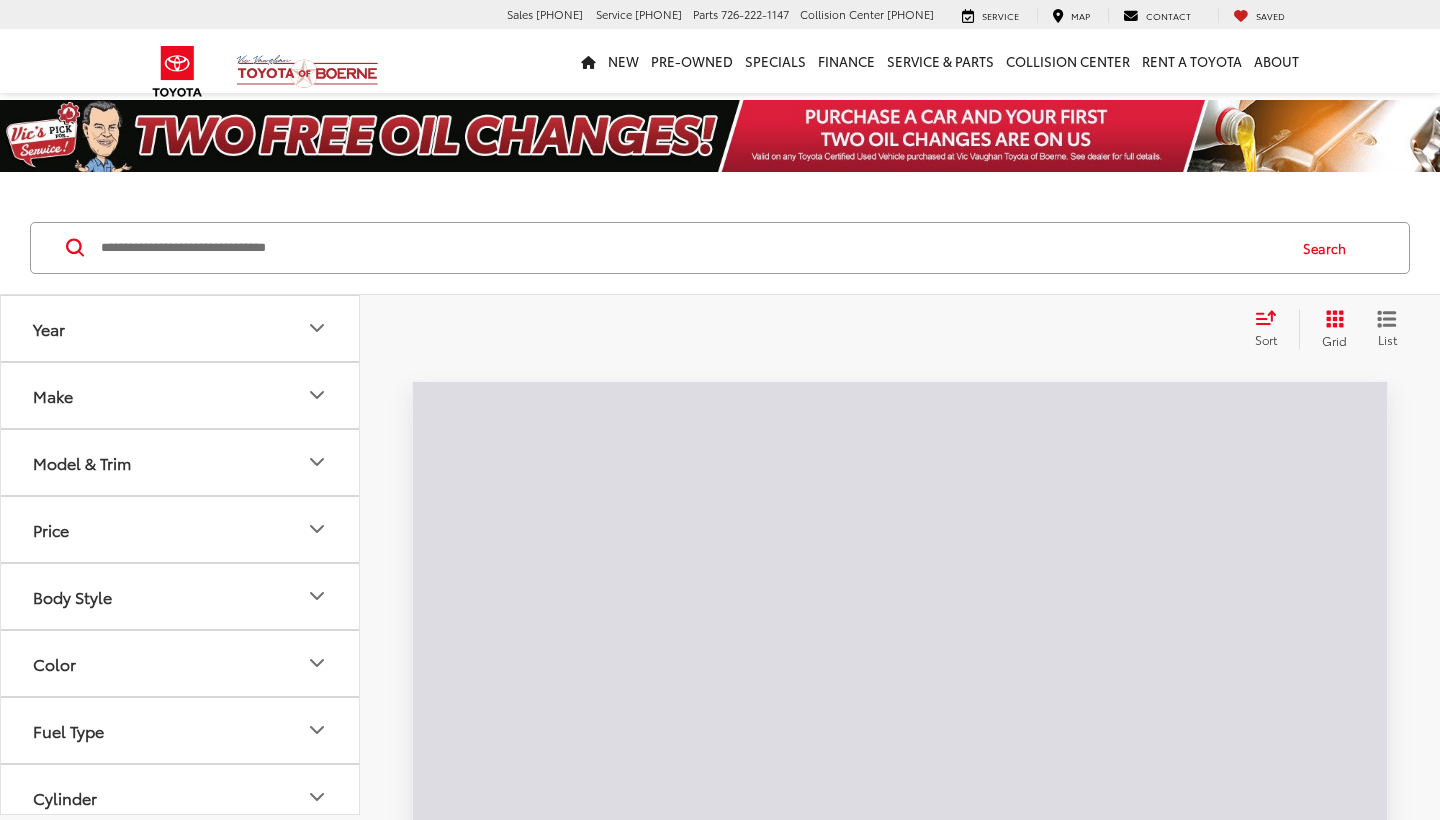 scroll, scrollTop: 0, scrollLeft: 0, axis: both 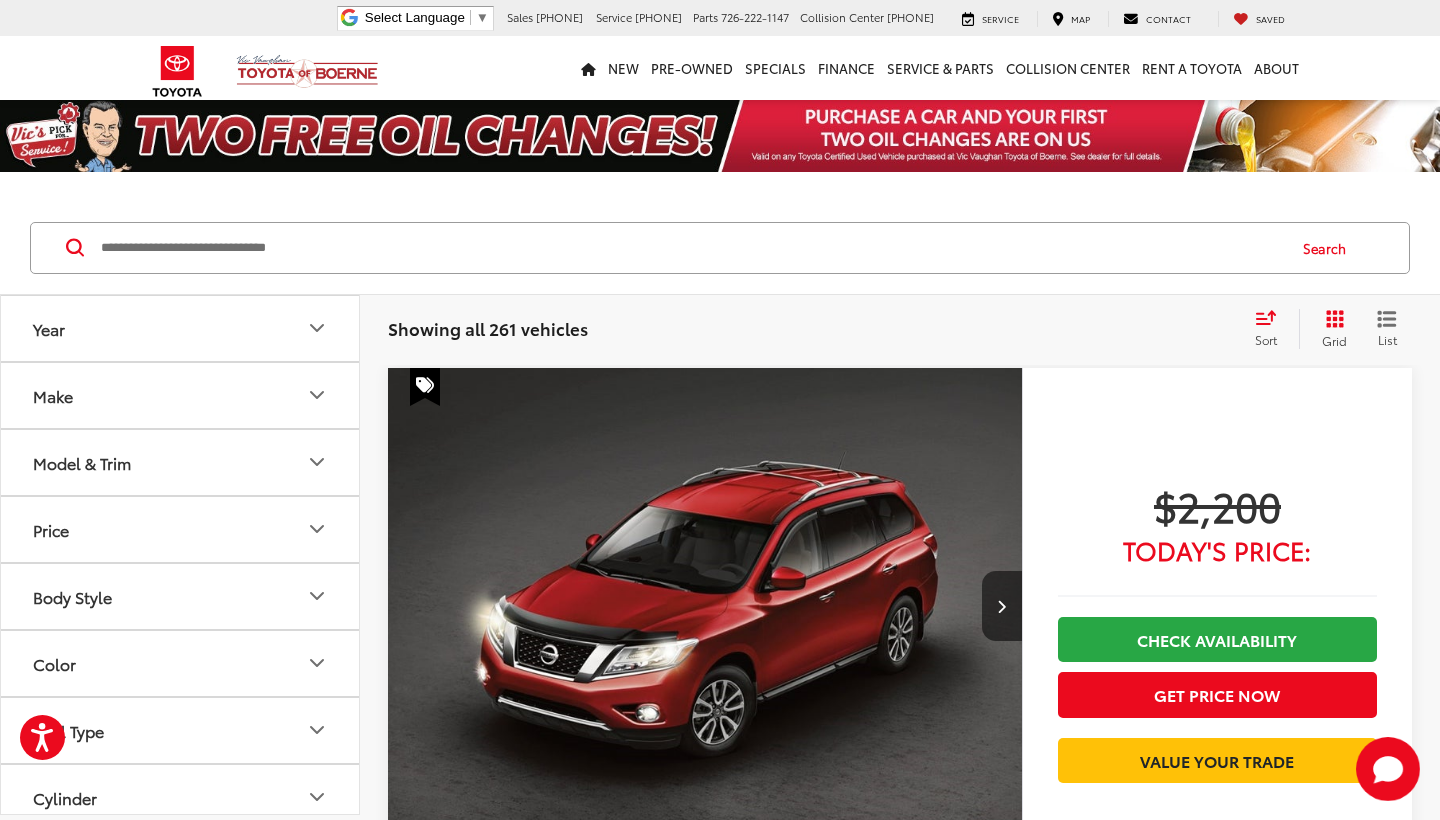 click on "Year" at bounding box center [181, 328] 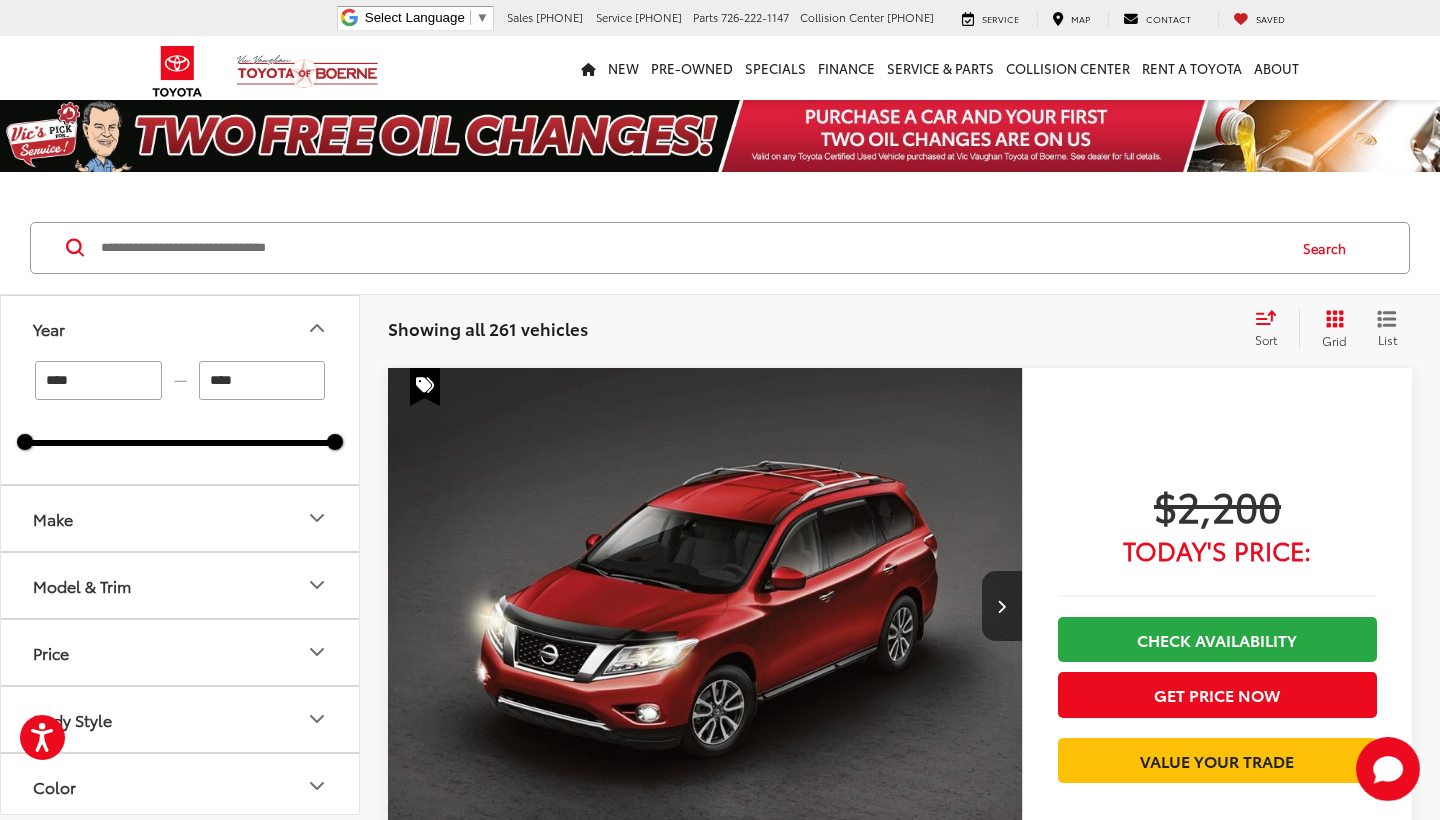click on "****" at bounding box center (98, 380) 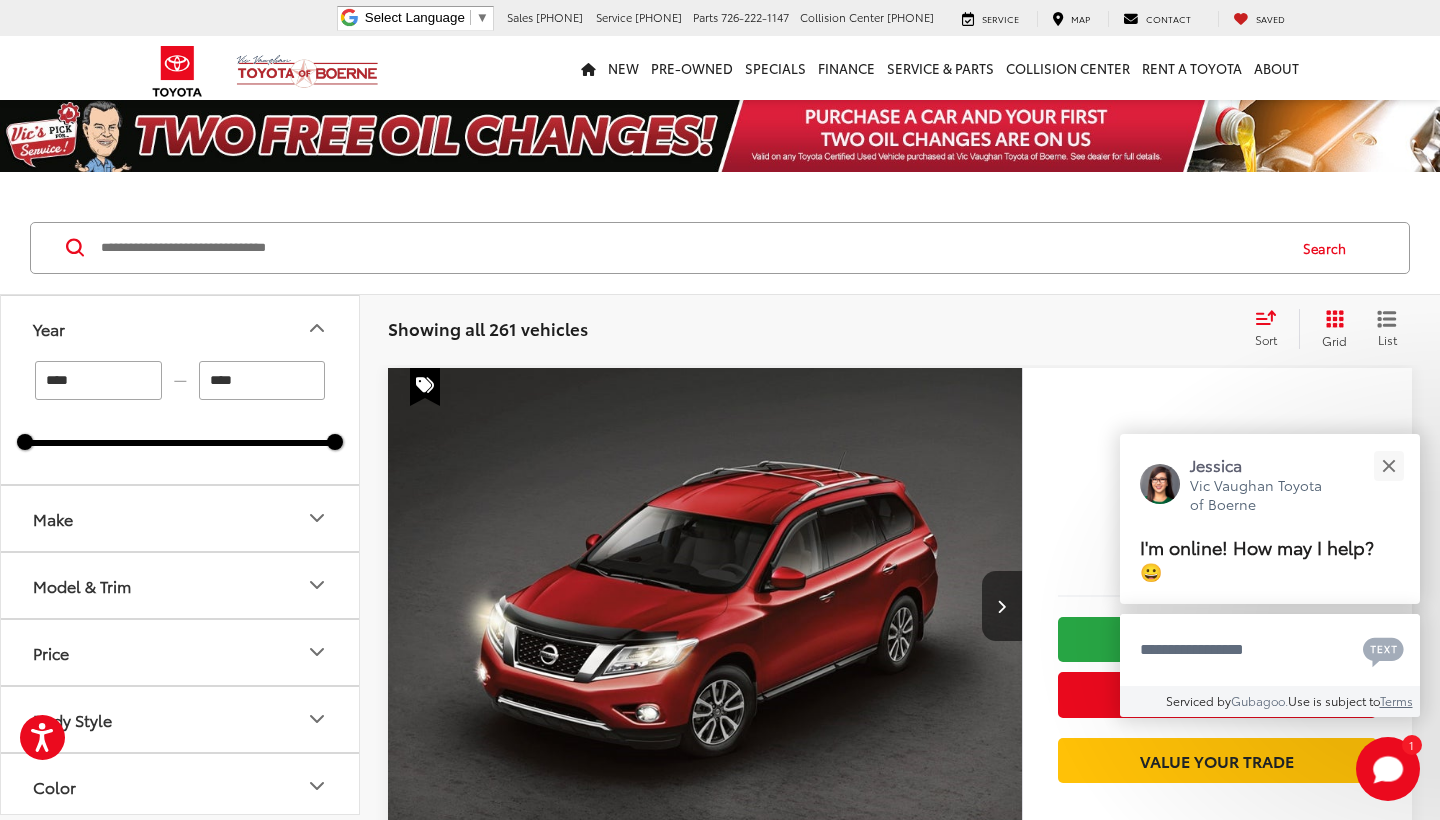 type on "****" 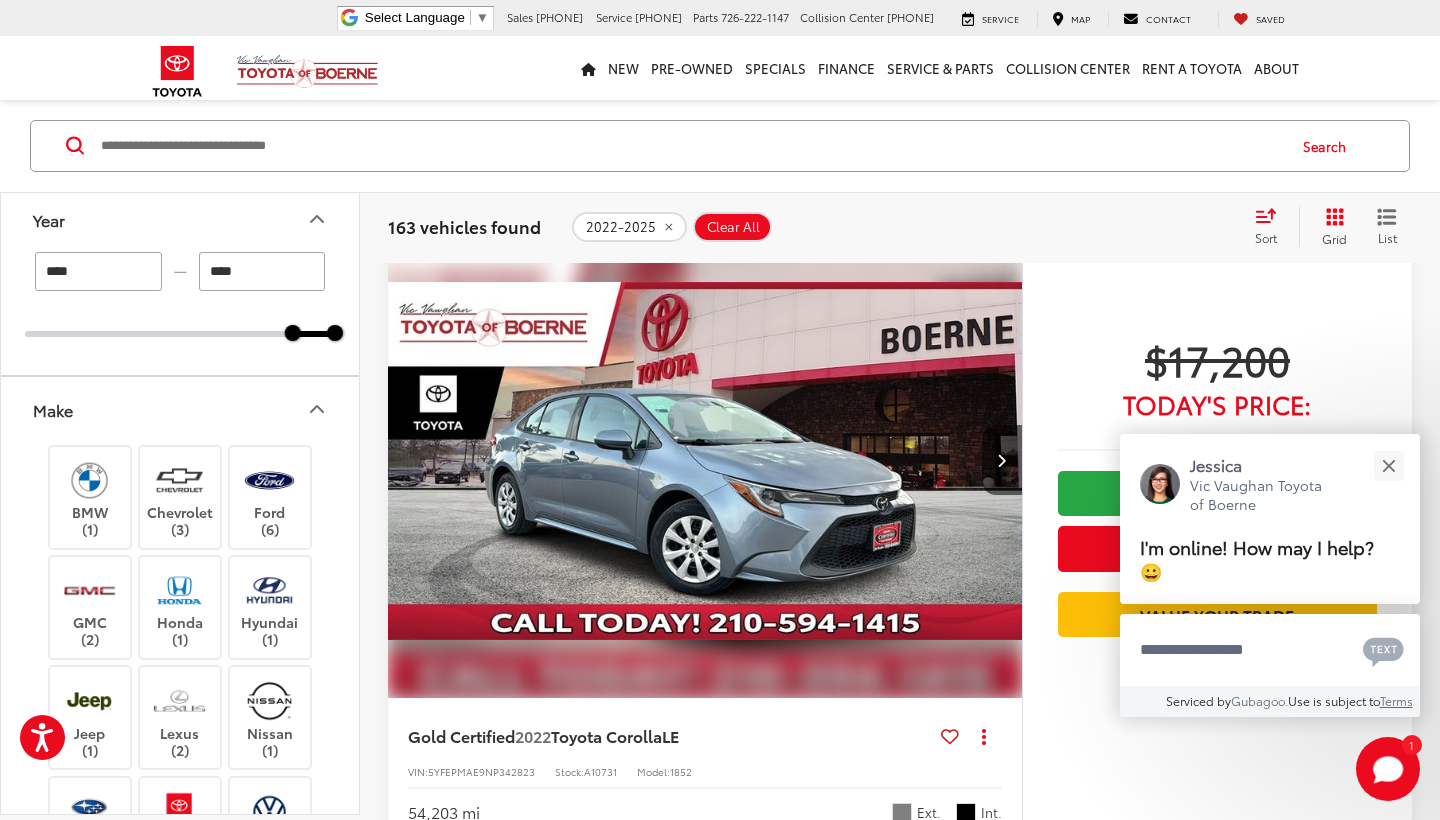 scroll, scrollTop: 142, scrollLeft: 0, axis: vertical 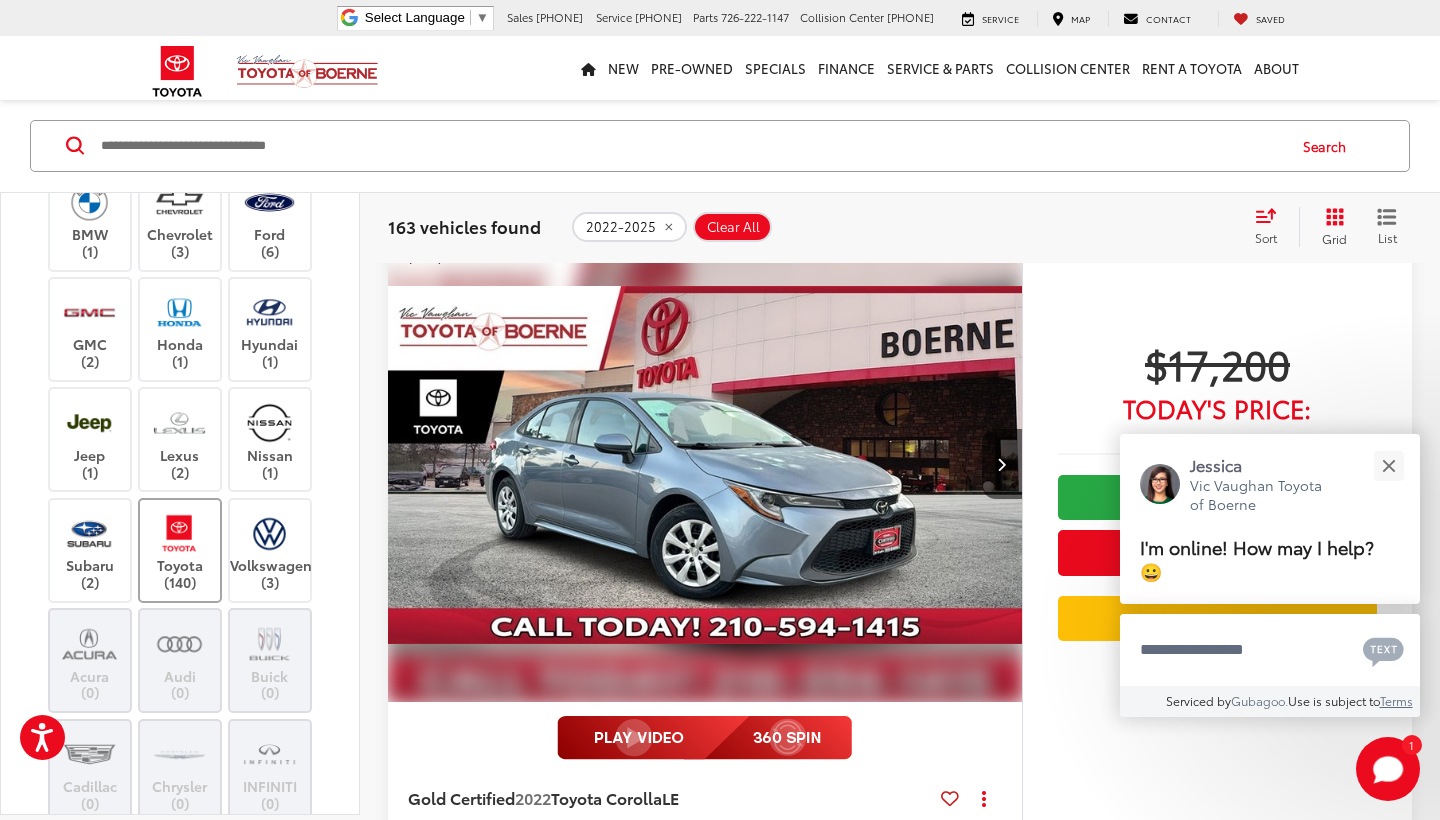 click at bounding box center (179, 533) 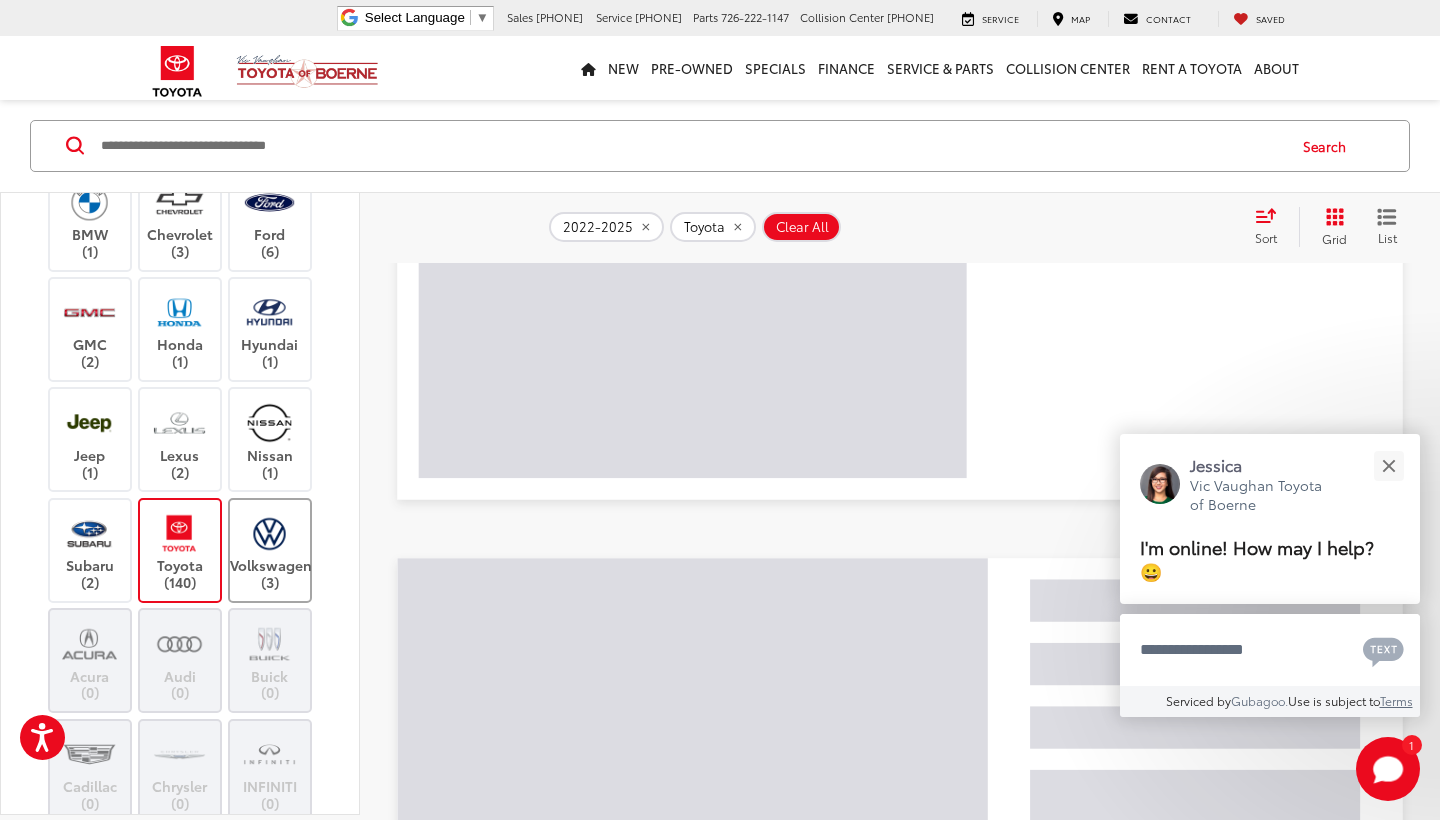 scroll, scrollTop: 633, scrollLeft: 0, axis: vertical 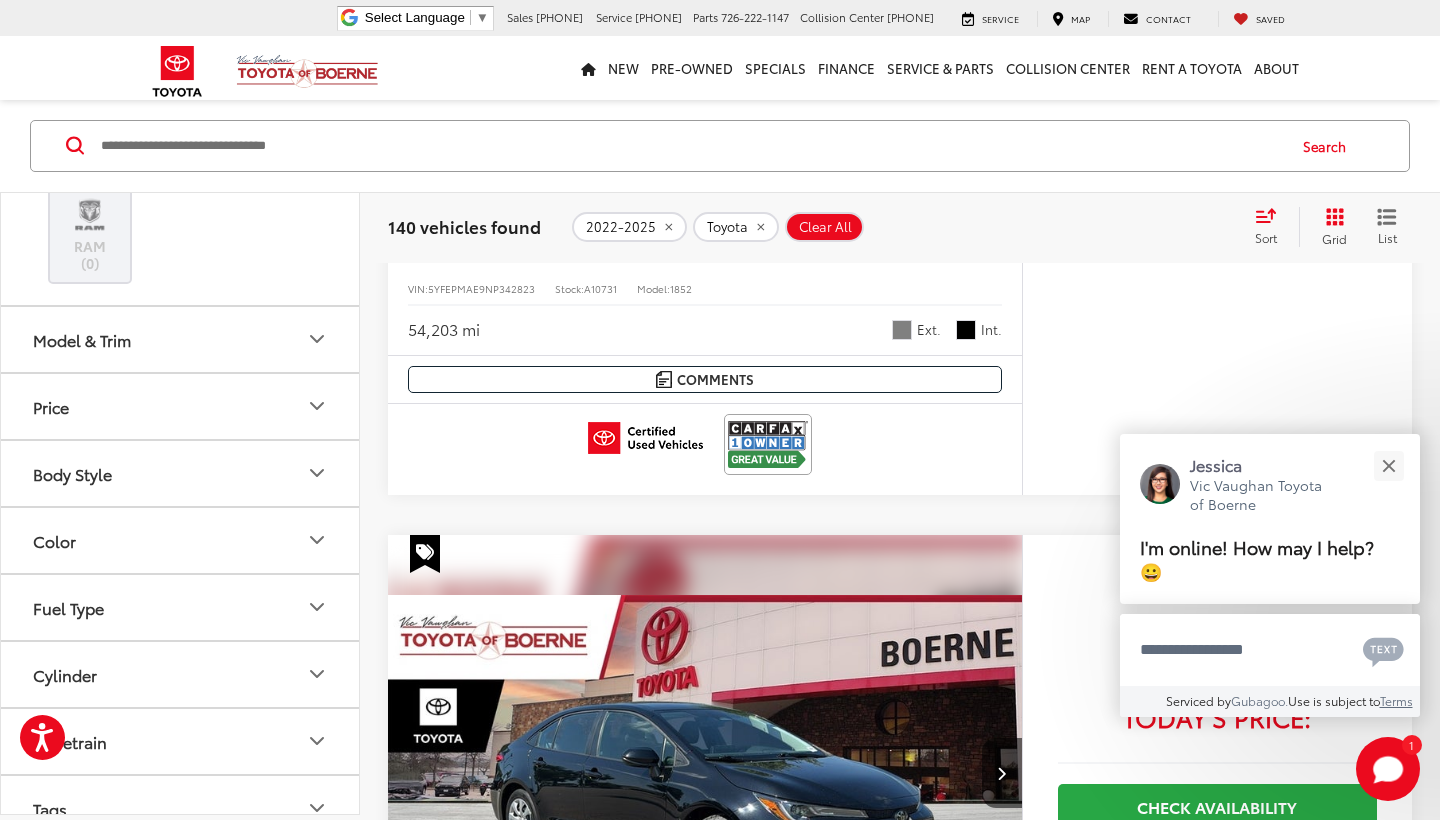 click on "Model & Trim" at bounding box center (181, 339) 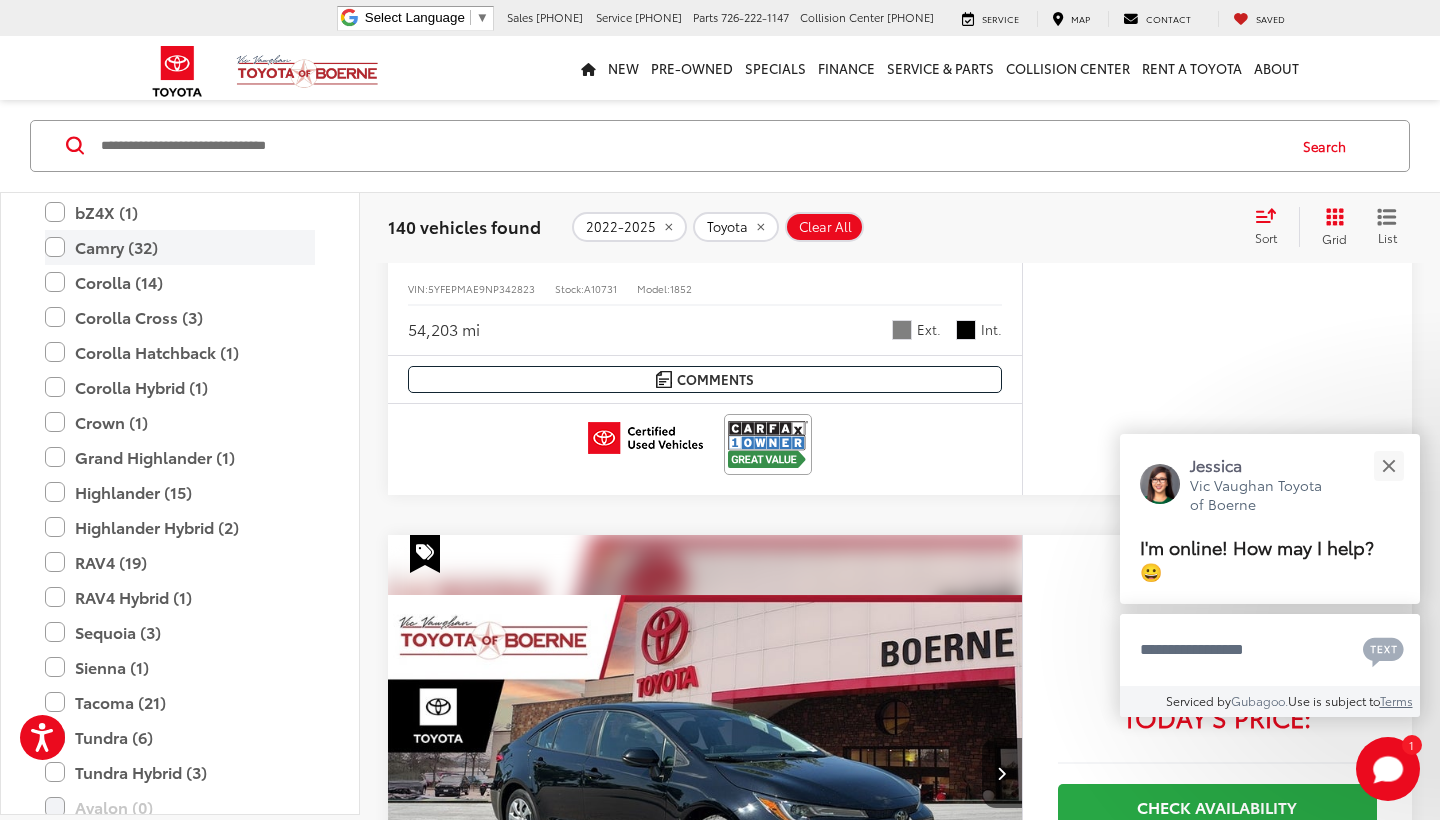 scroll, scrollTop: 1374, scrollLeft: 0, axis: vertical 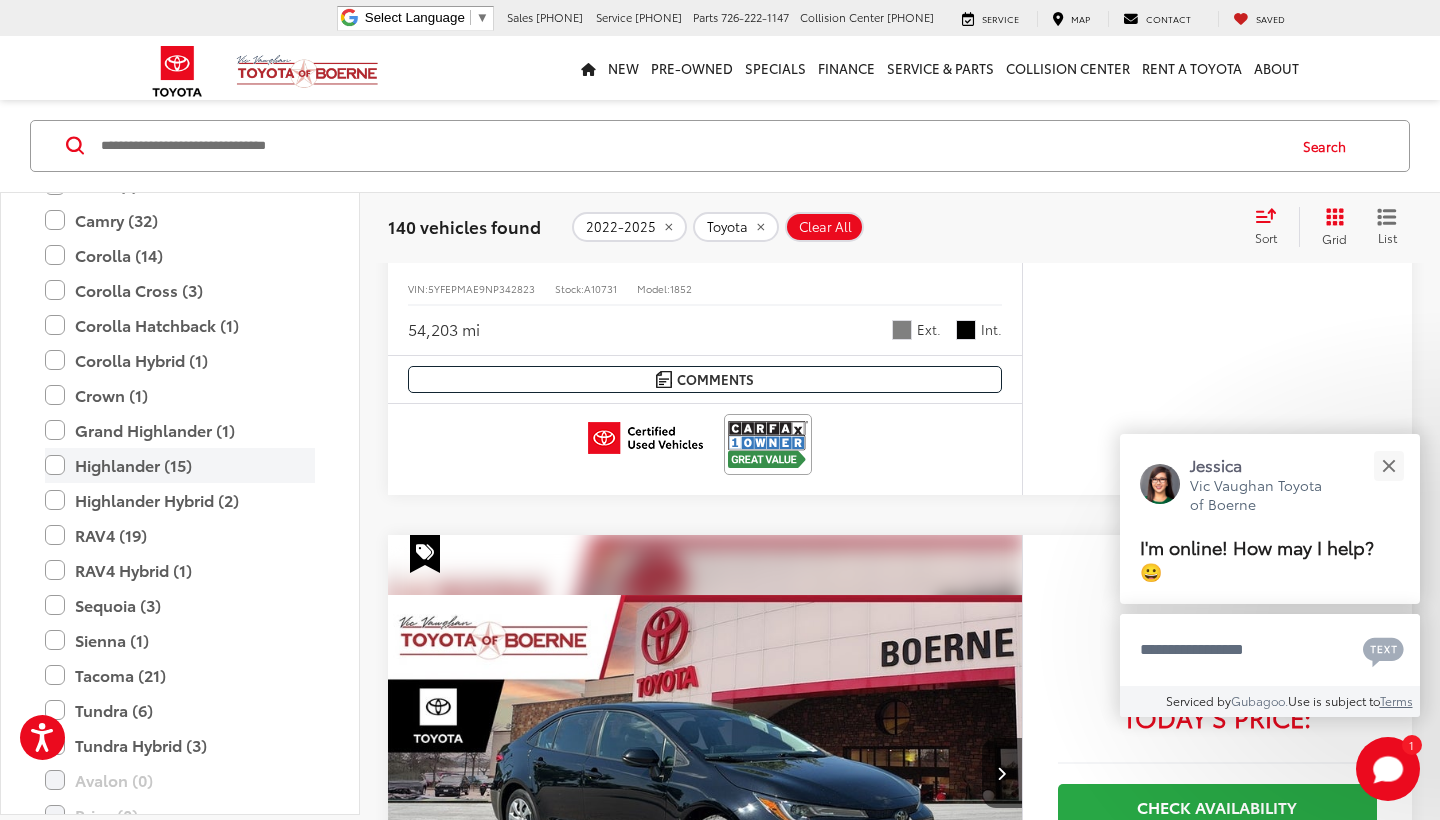 click on "Highlander (15)" at bounding box center [180, 464] 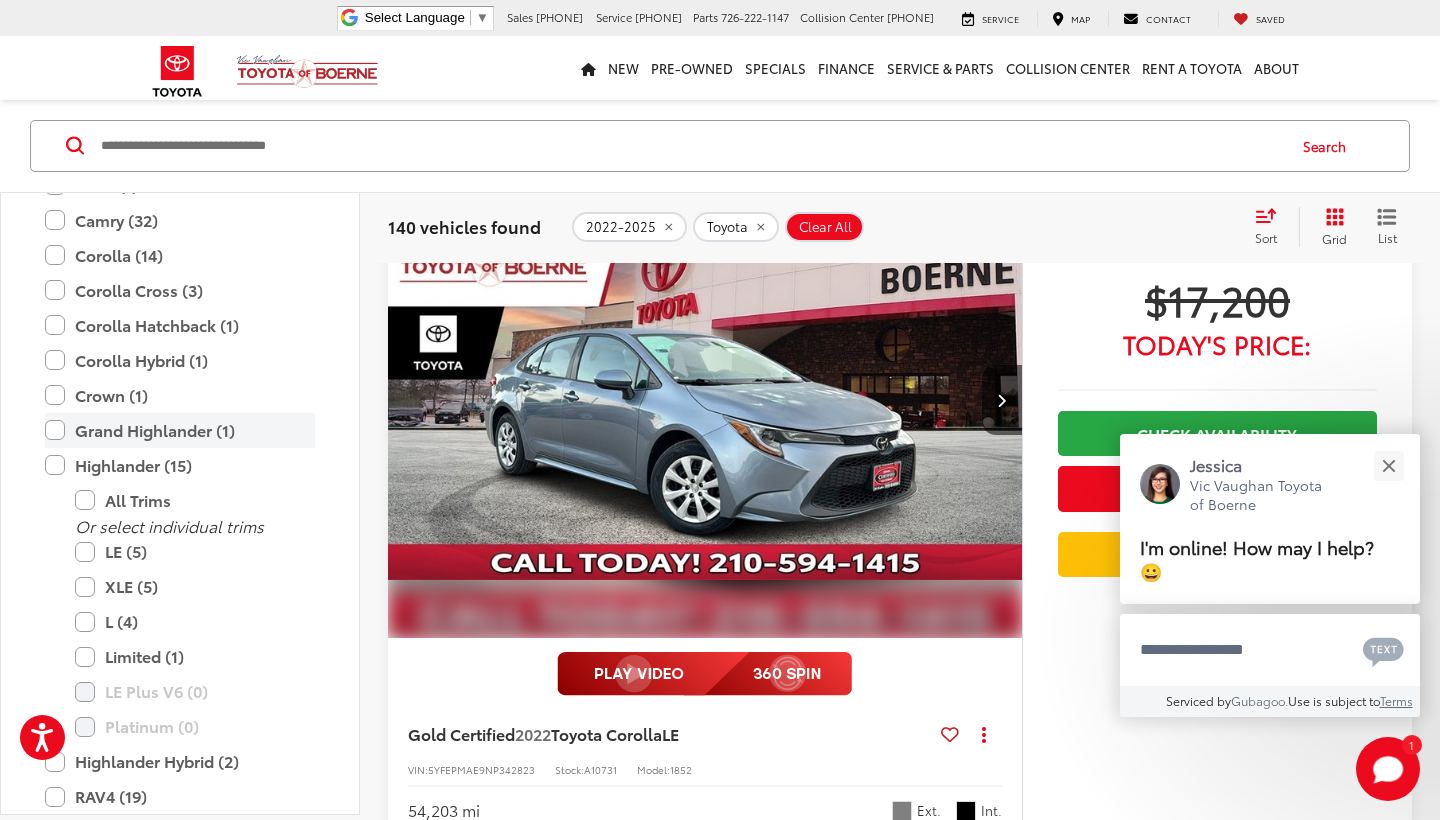 scroll, scrollTop: 102, scrollLeft: 0, axis: vertical 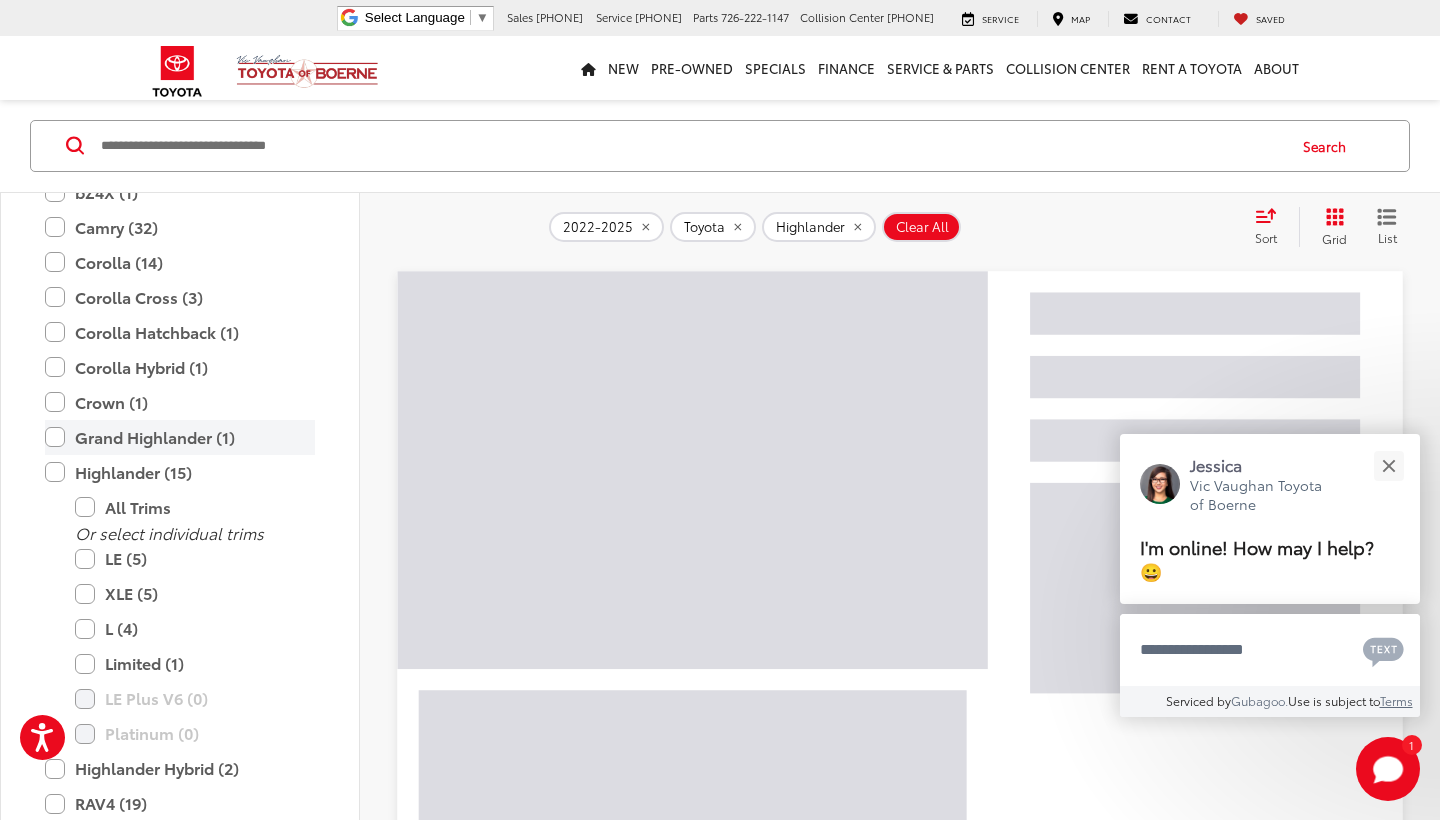 click on "Grand Highlander (1)" at bounding box center (180, 437) 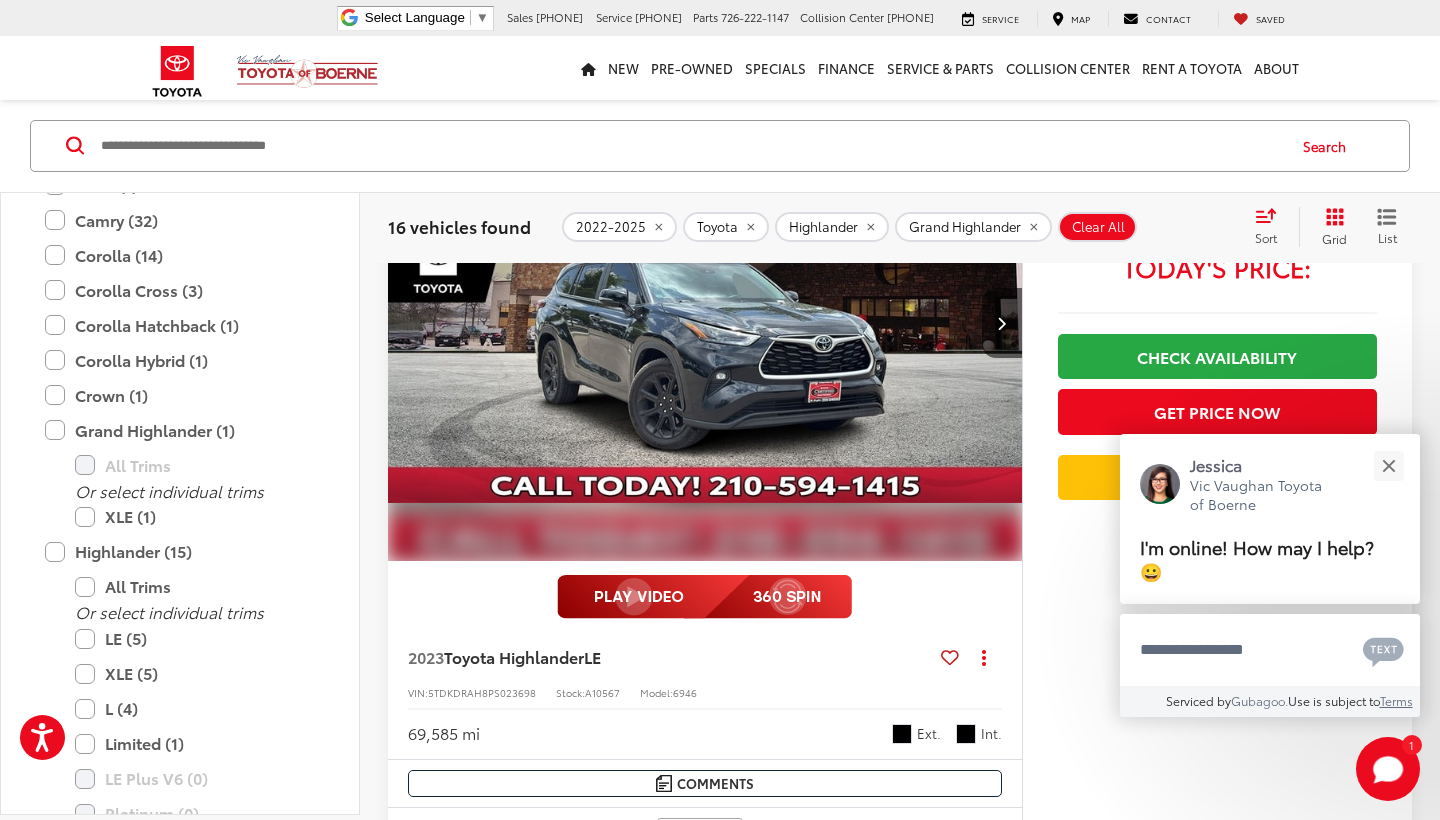 scroll, scrollTop: 283, scrollLeft: 0, axis: vertical 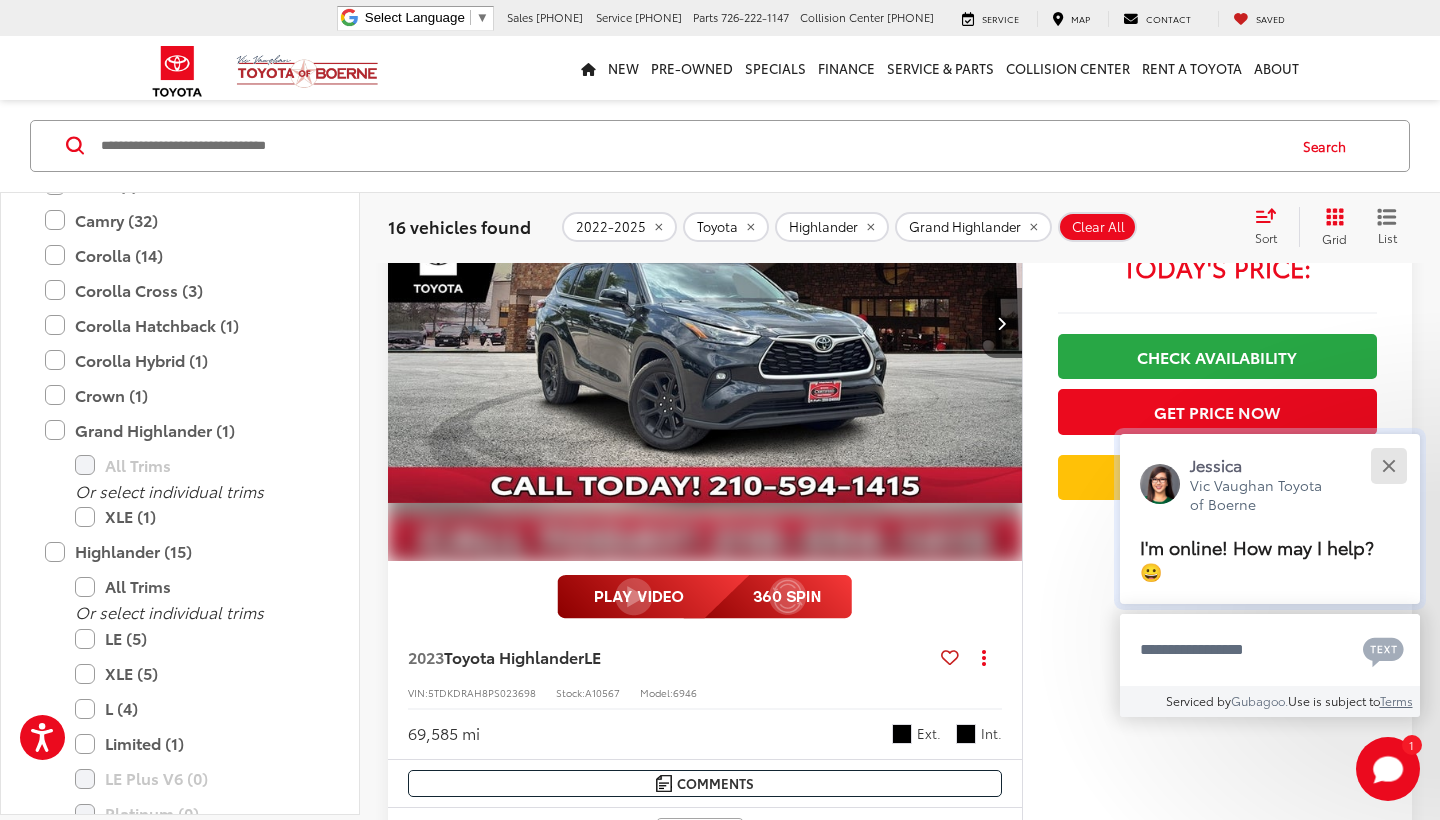 click at bounding box center [1388, 465] 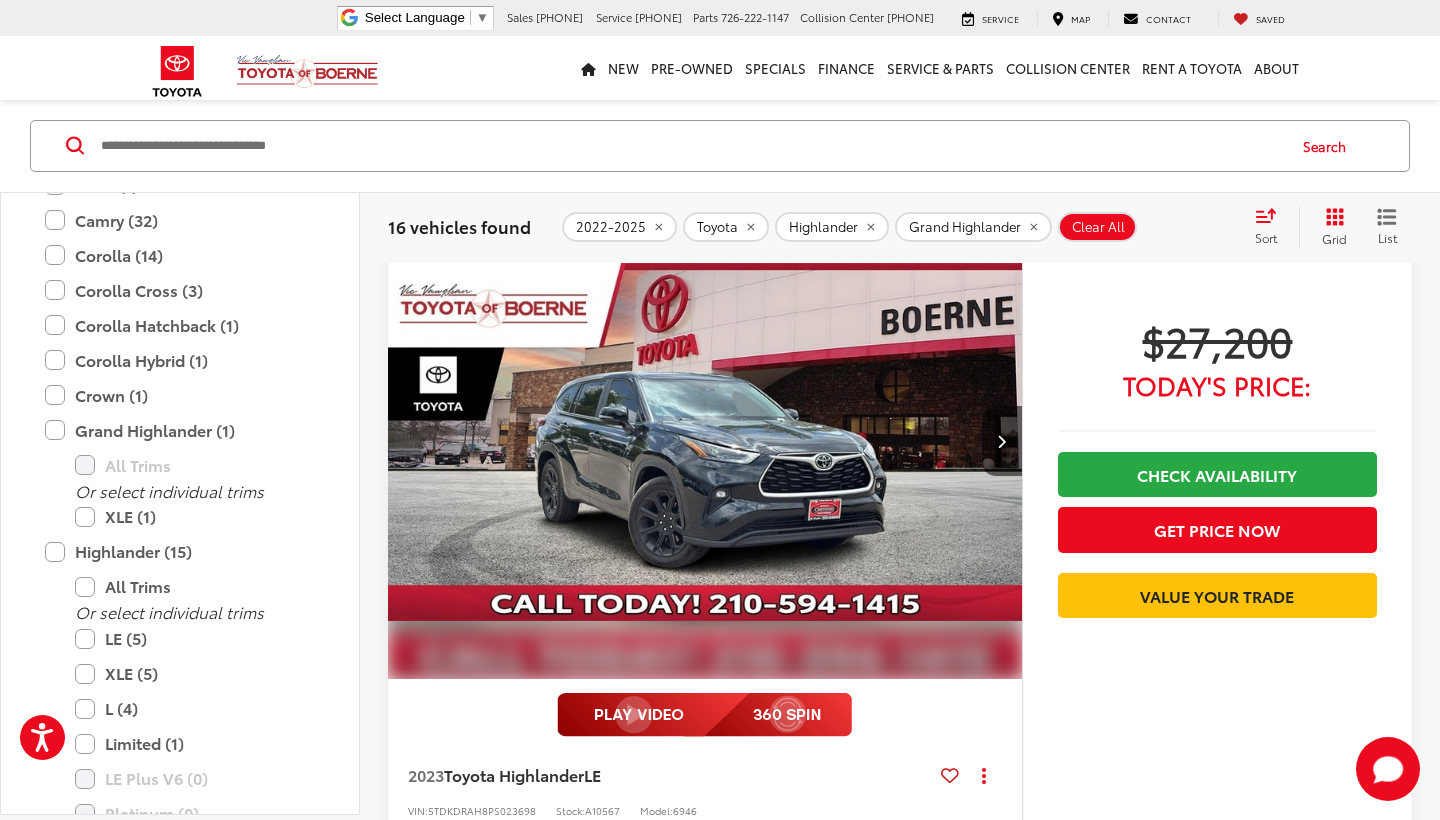 scroll, scrollTop: 163, scrollLeft: 0, axis: vertical 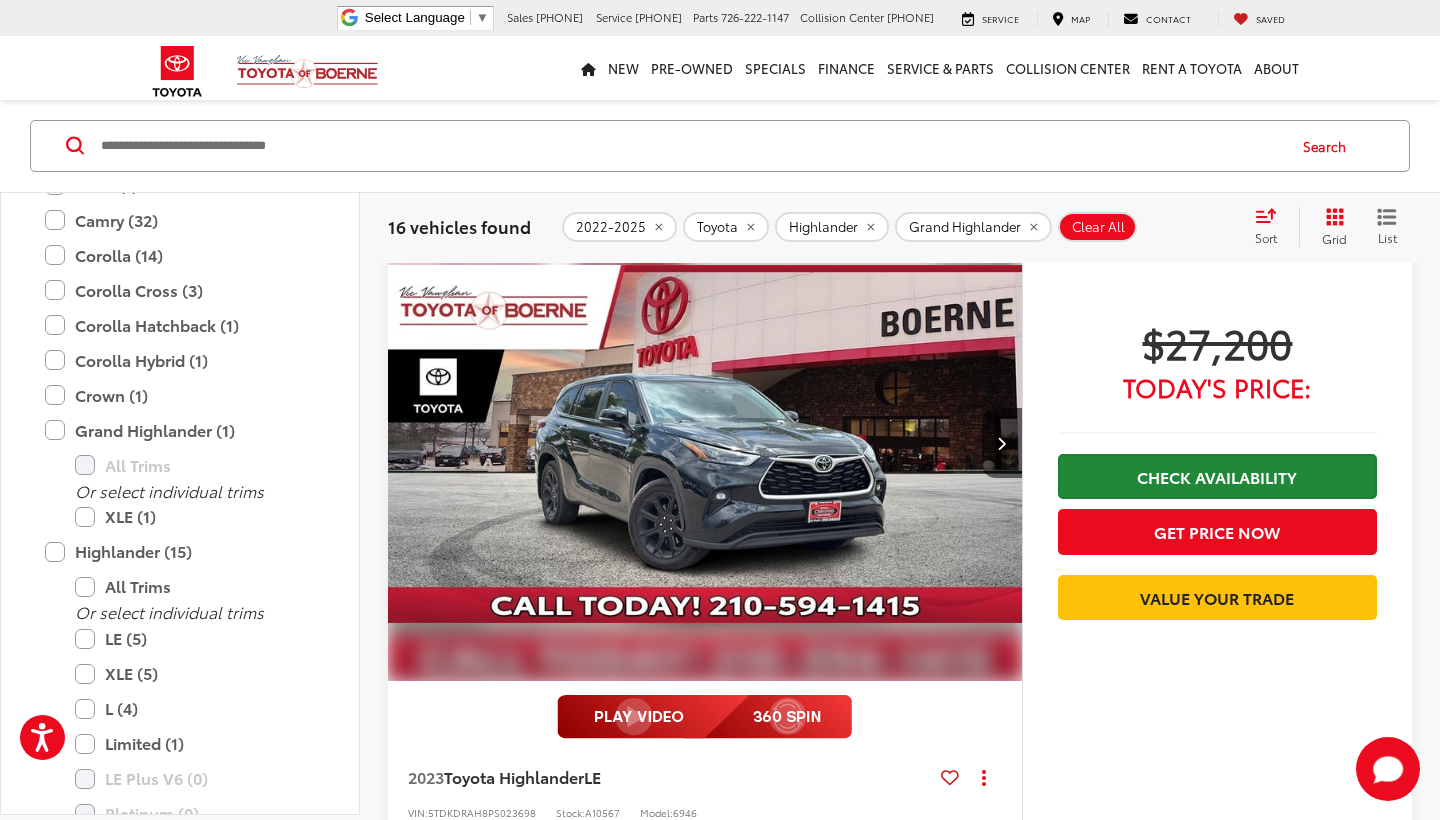 click on "Check Availability" at bounding box center (1217, 476) 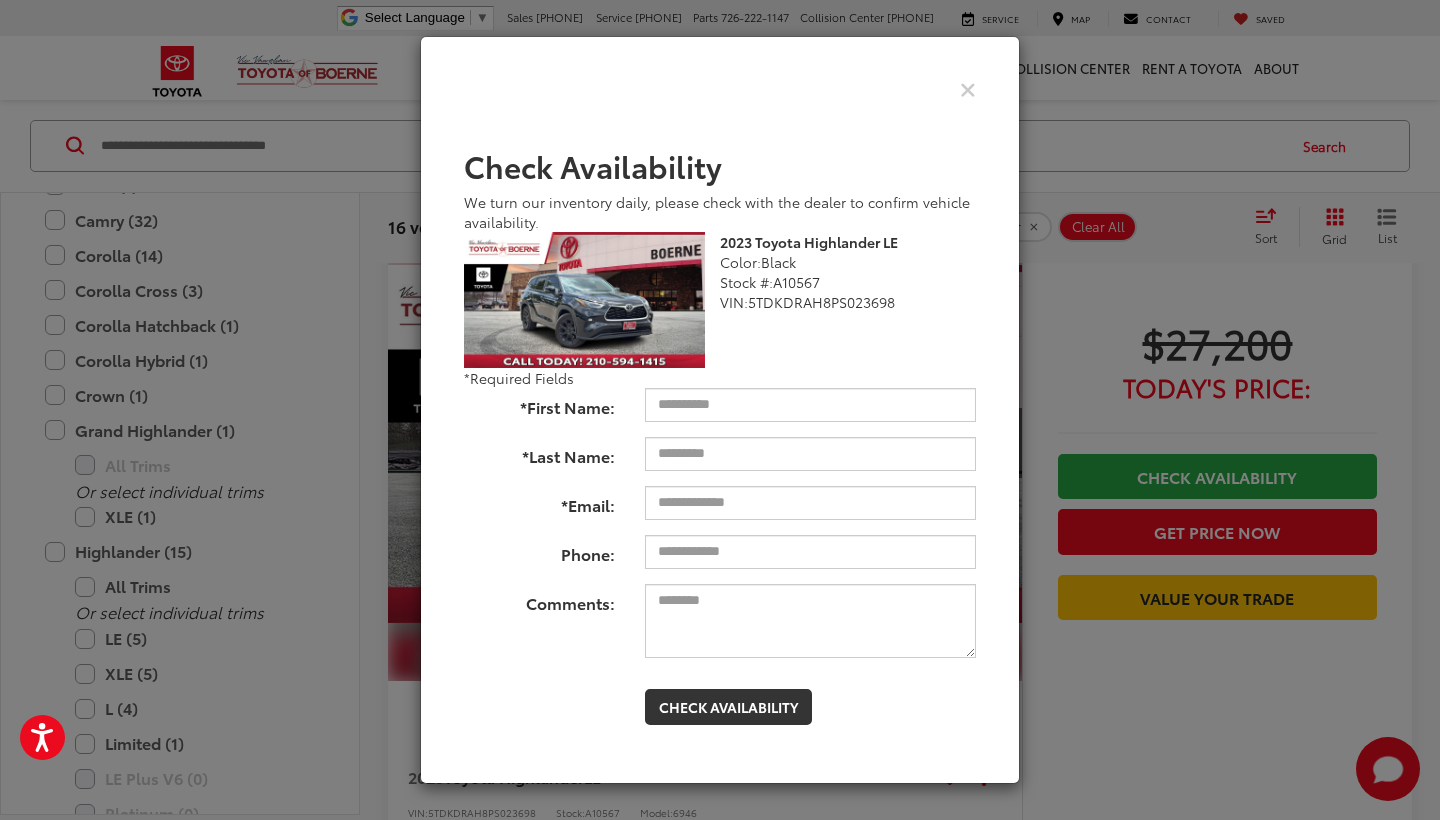 click at bounding box center (720, 89) 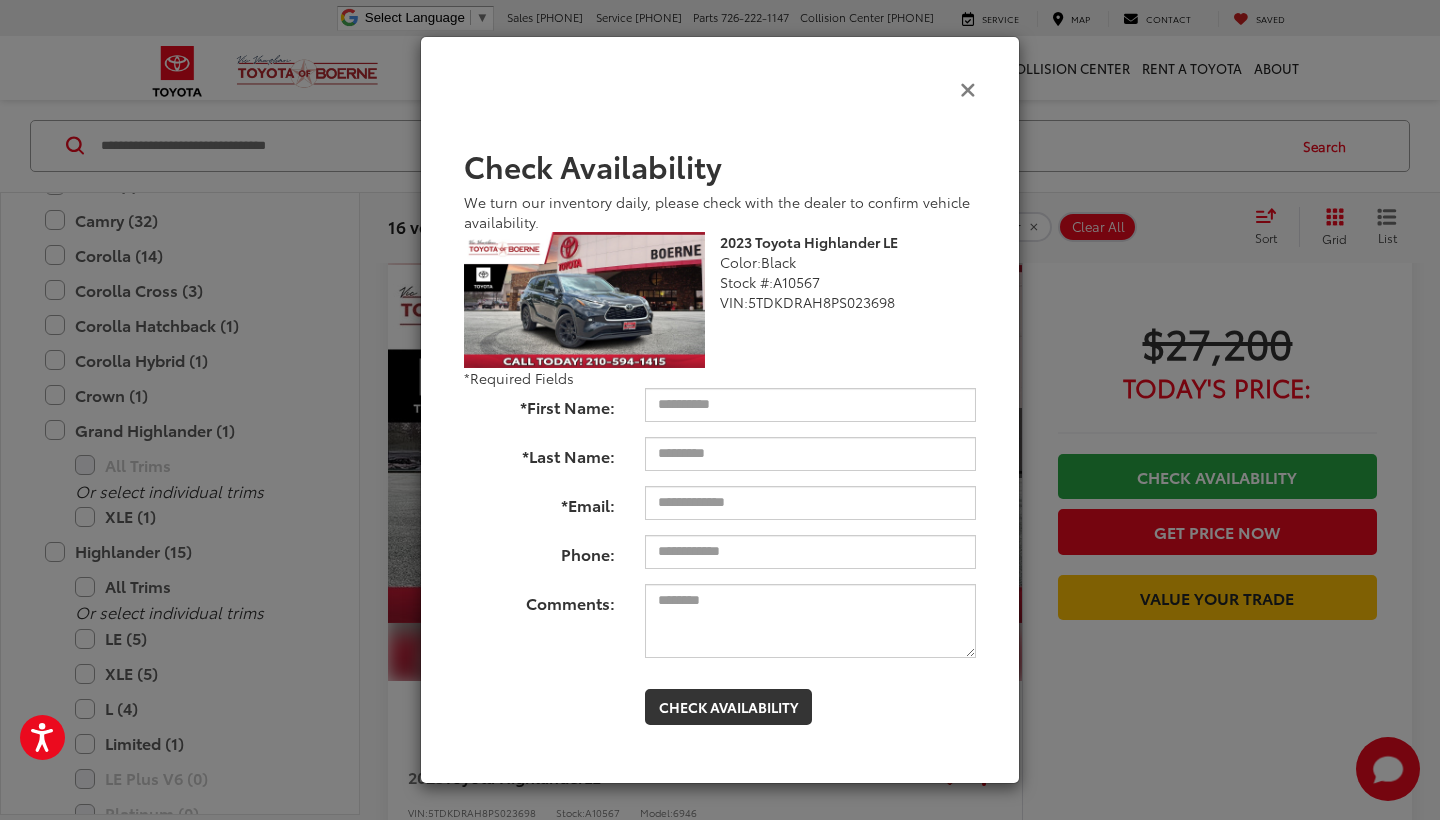 click at bounding box center (968, 88) 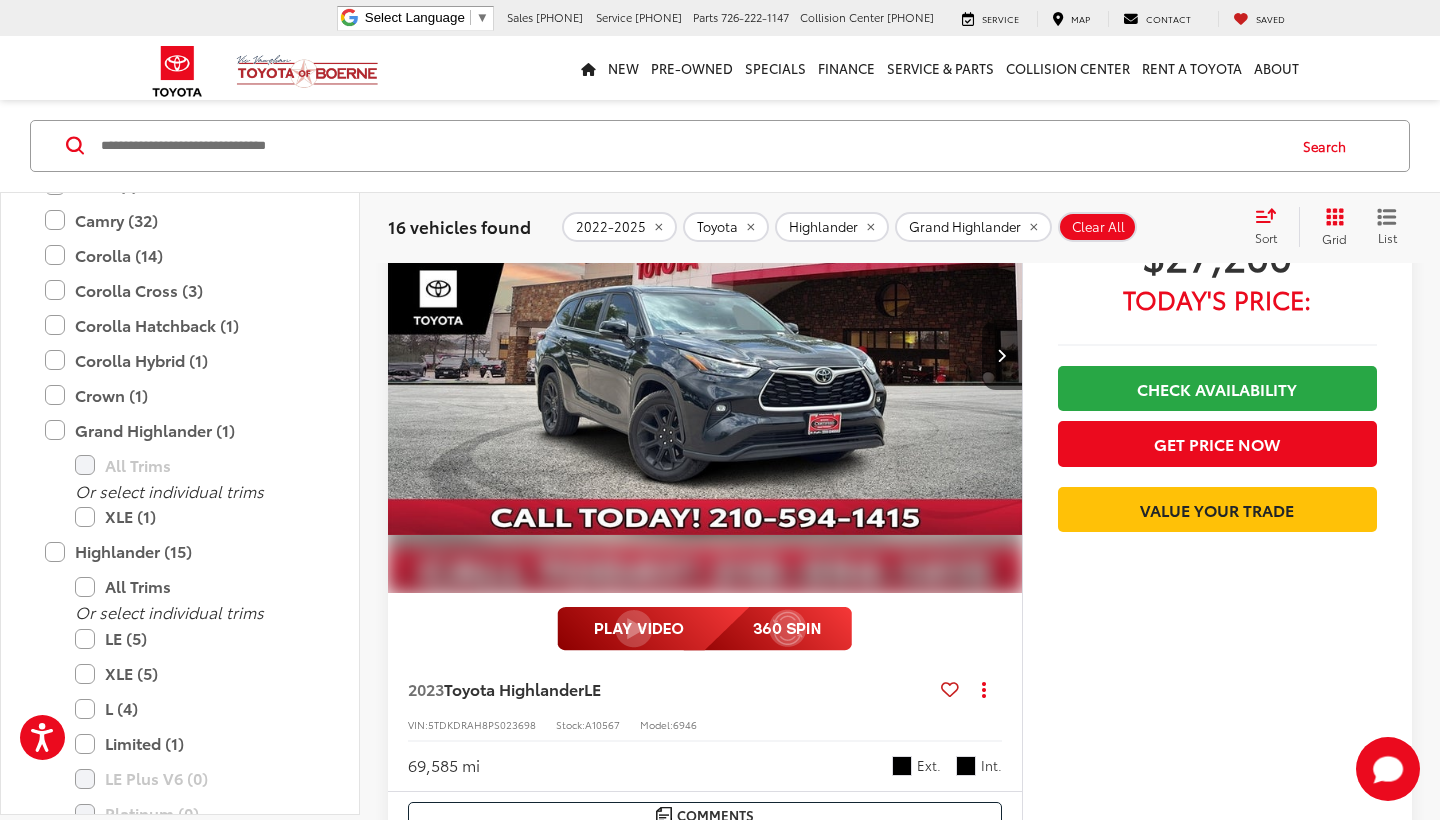 scroll, scrollTop: 251, scrollLeft: 0, axis: vertical 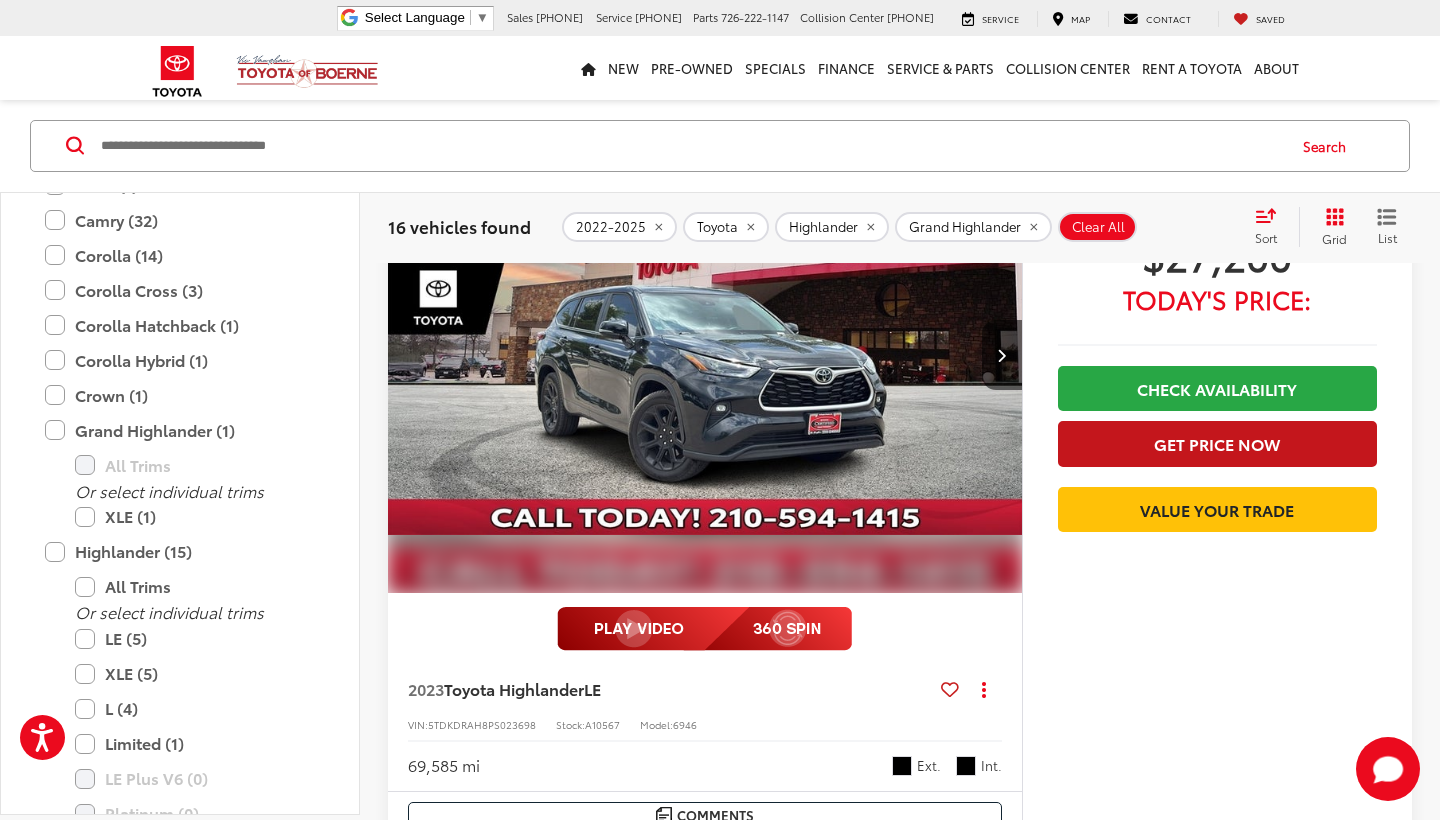 click on "Get Price Now" at bounding box center [1217, 443] 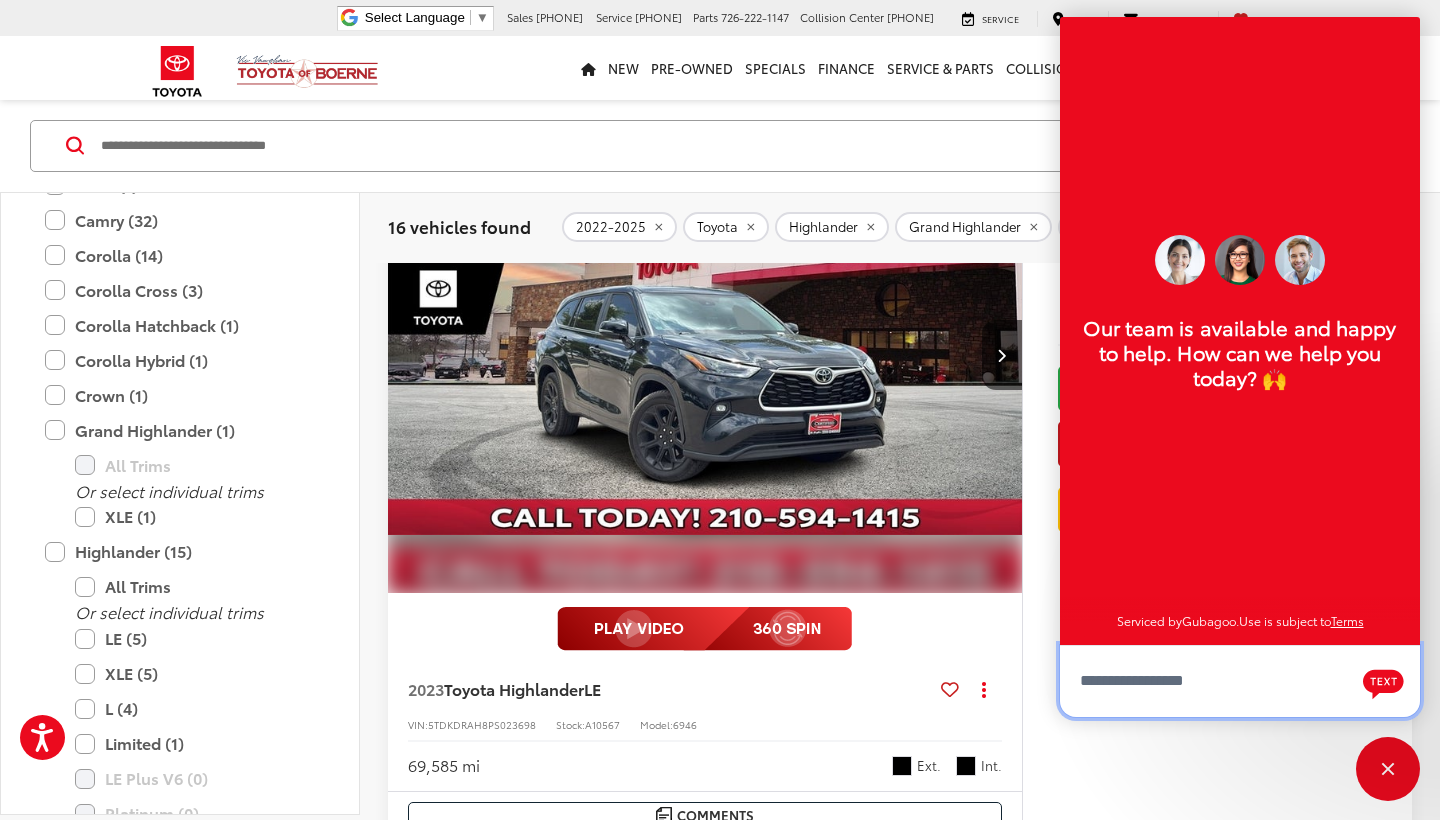 scroll, scrollTop: 24, scrollLeft: 0, axis: vertical 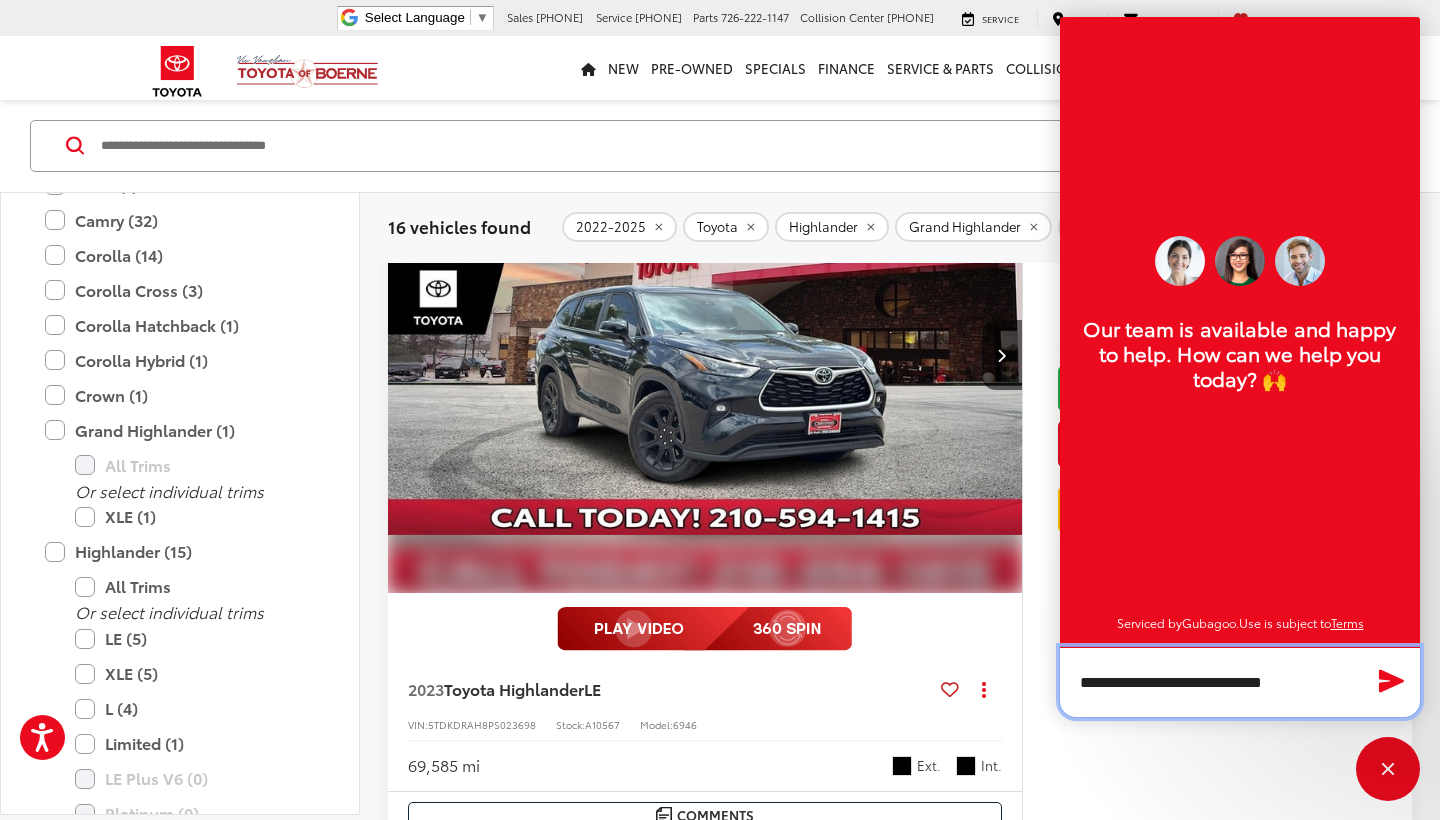 type on "**********" 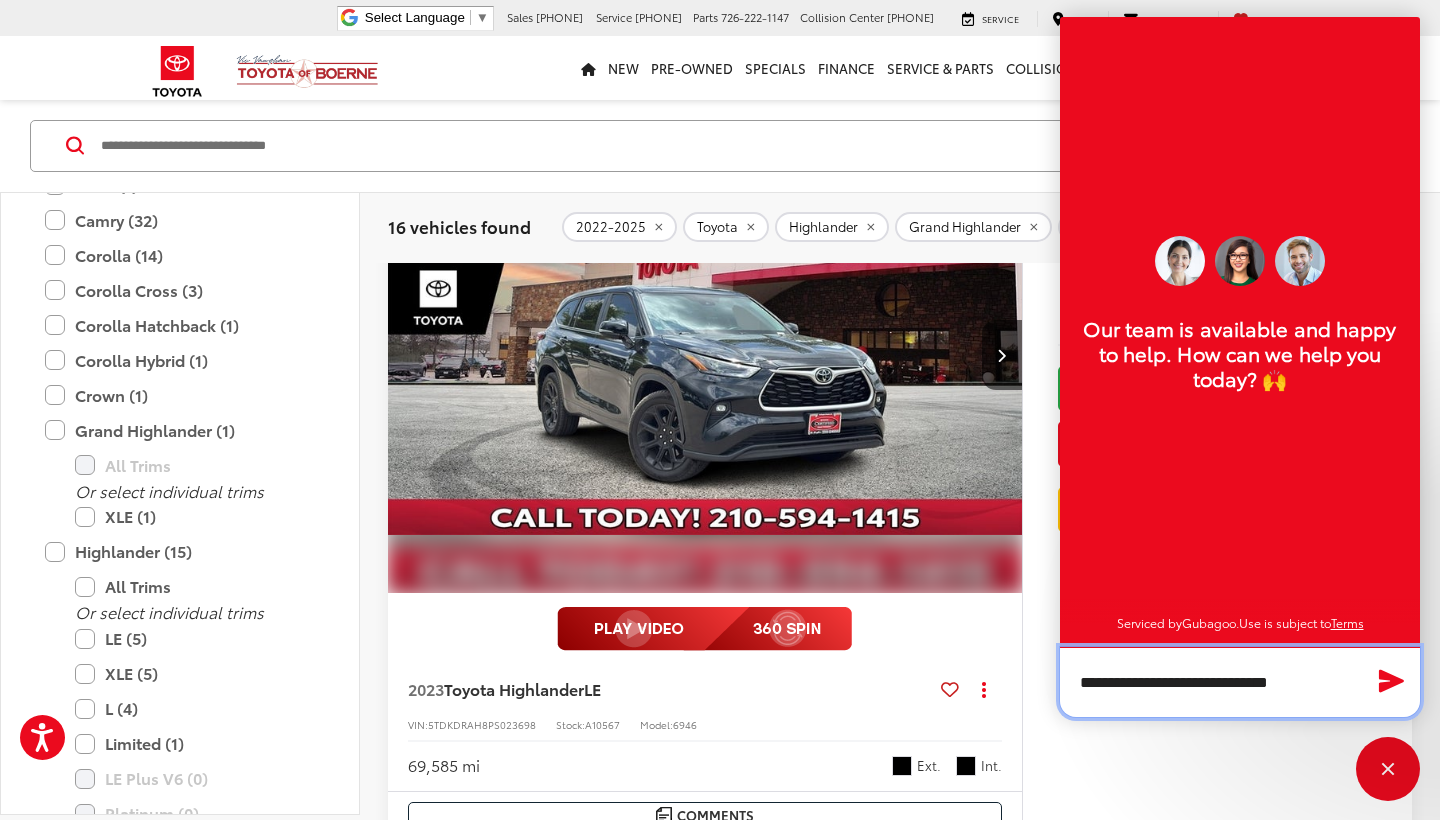 type 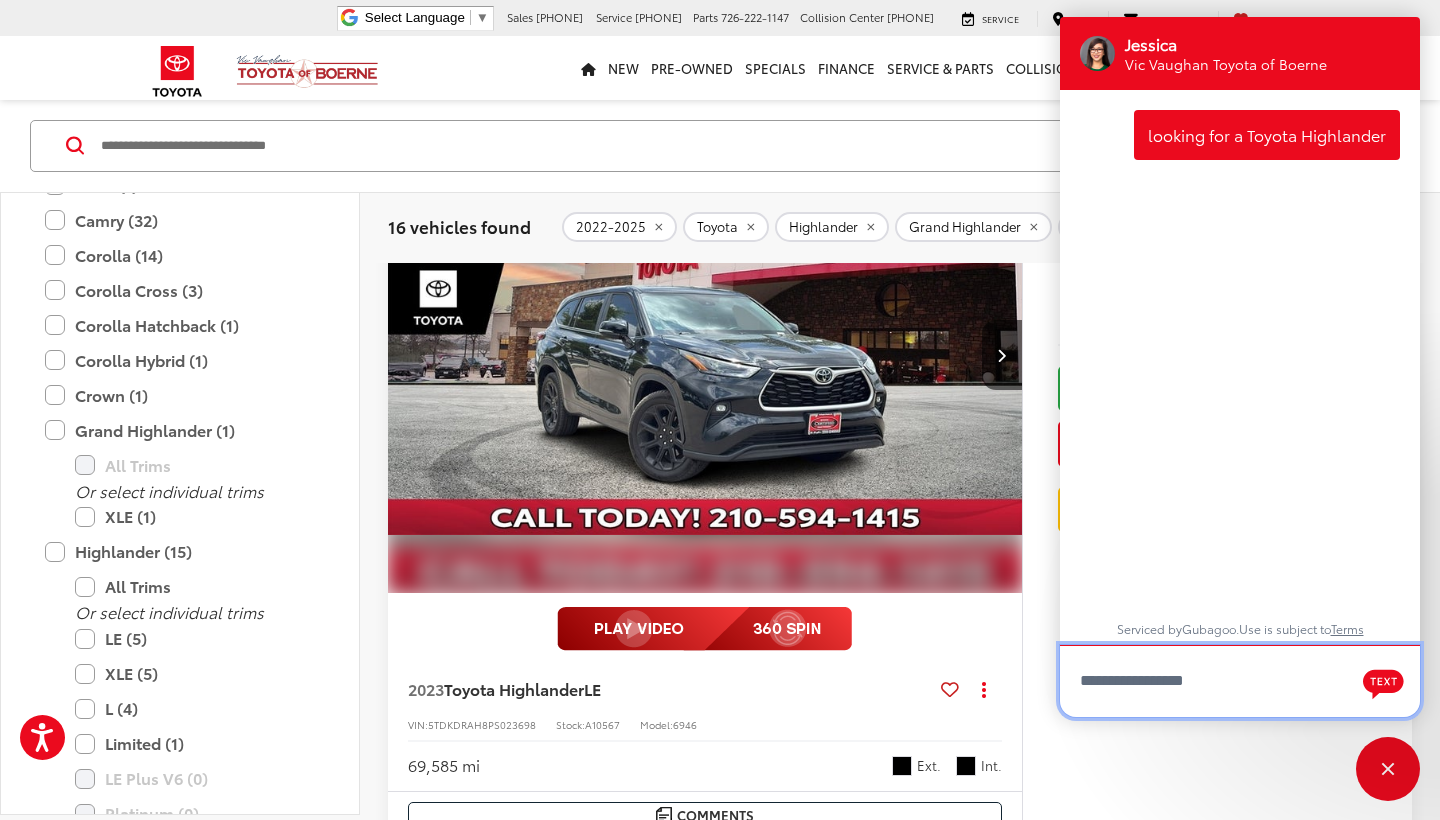scroll, scrollTop: 0, scrollLeft: 0, axis: both 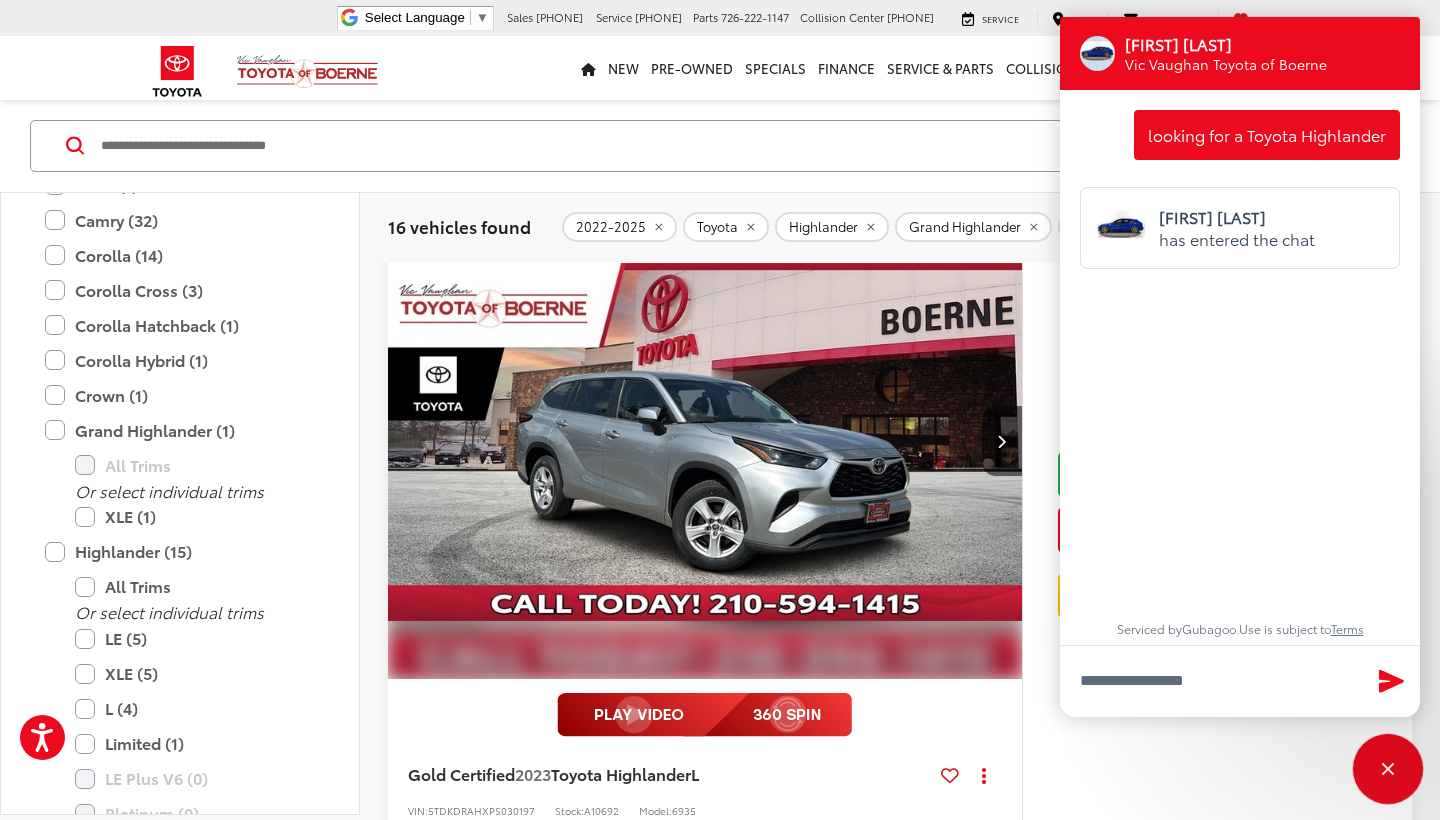 click at bounding box center [1388, 769] 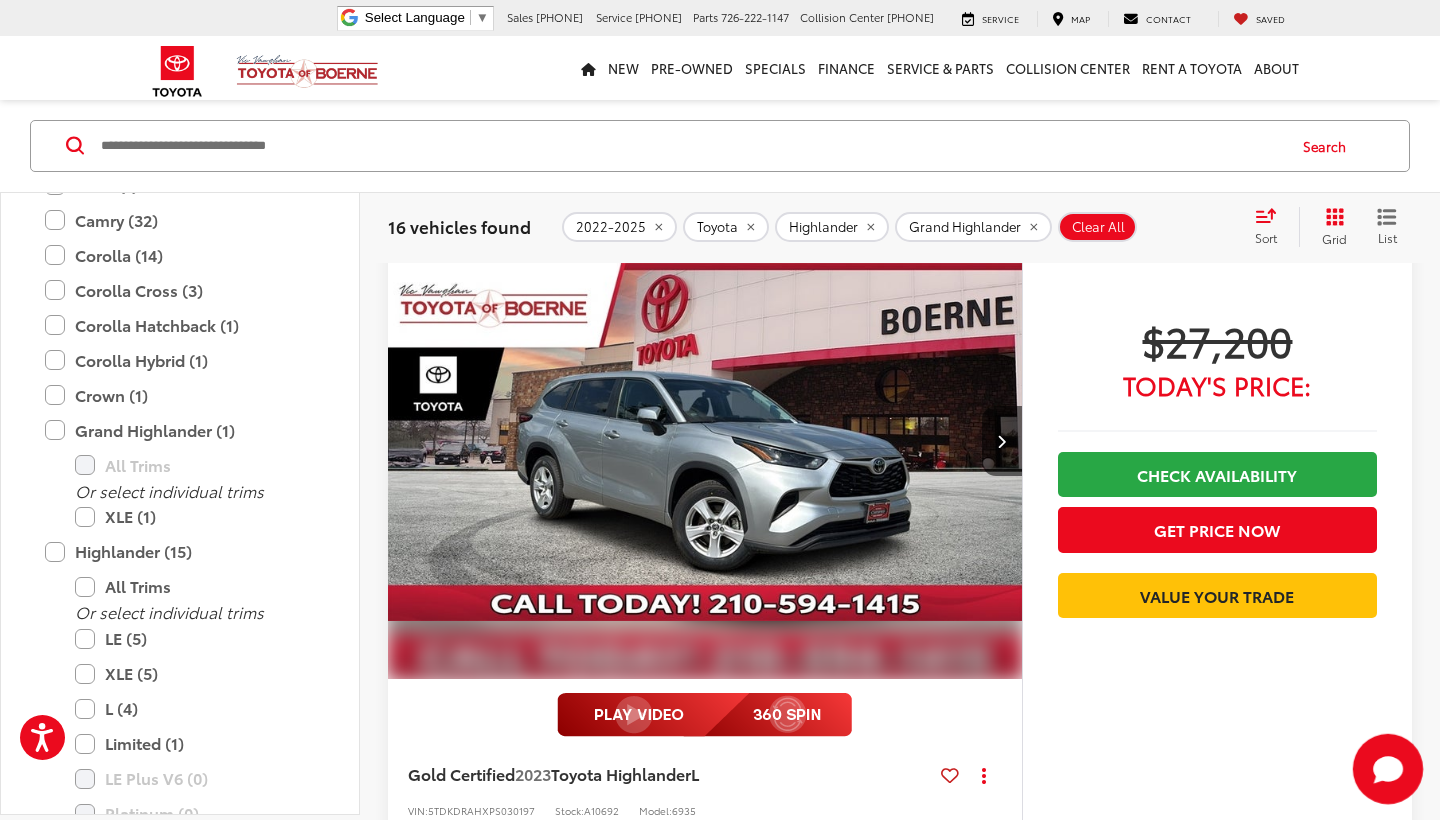 click 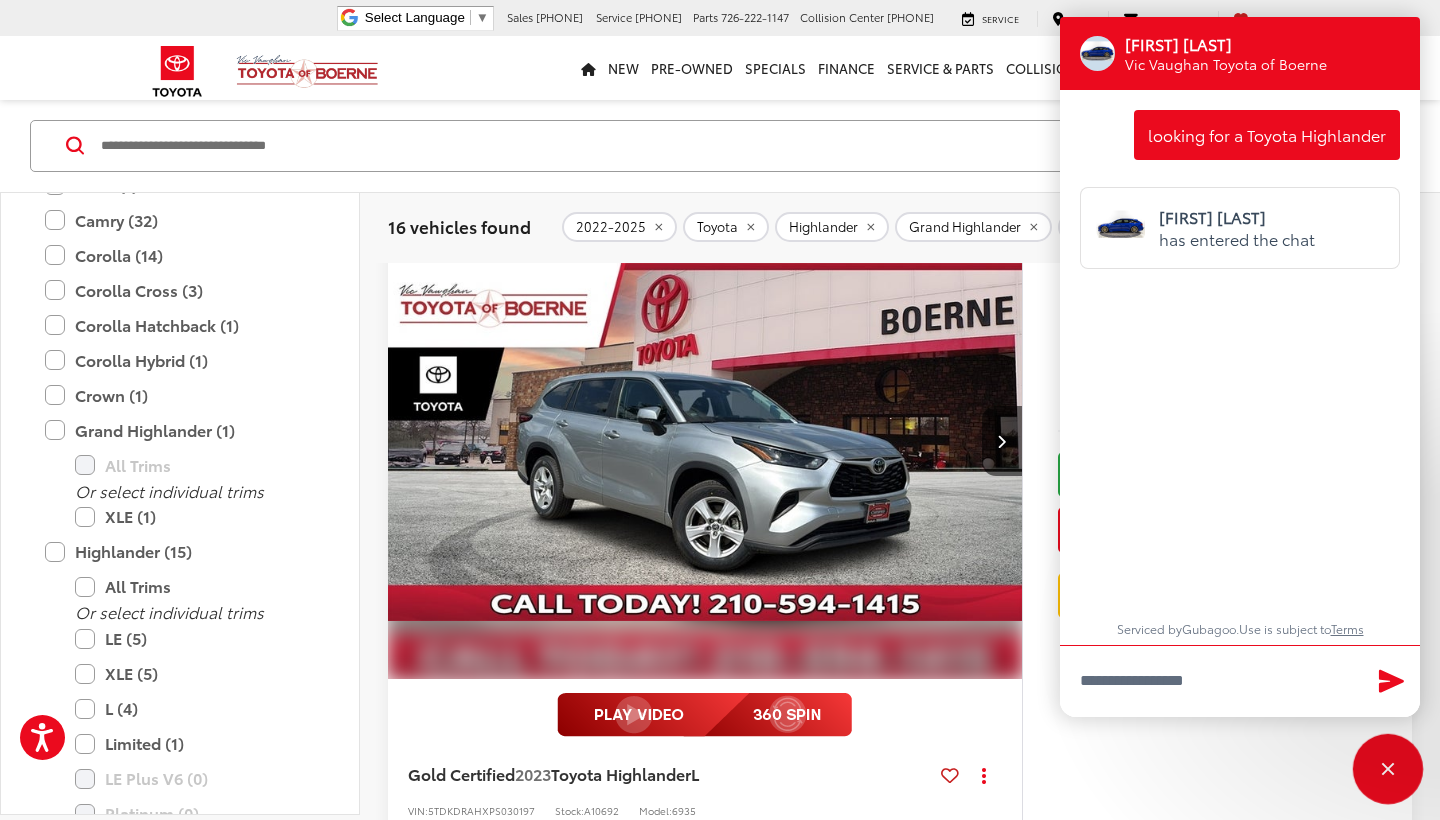 click at bounding box center (1388, 769) 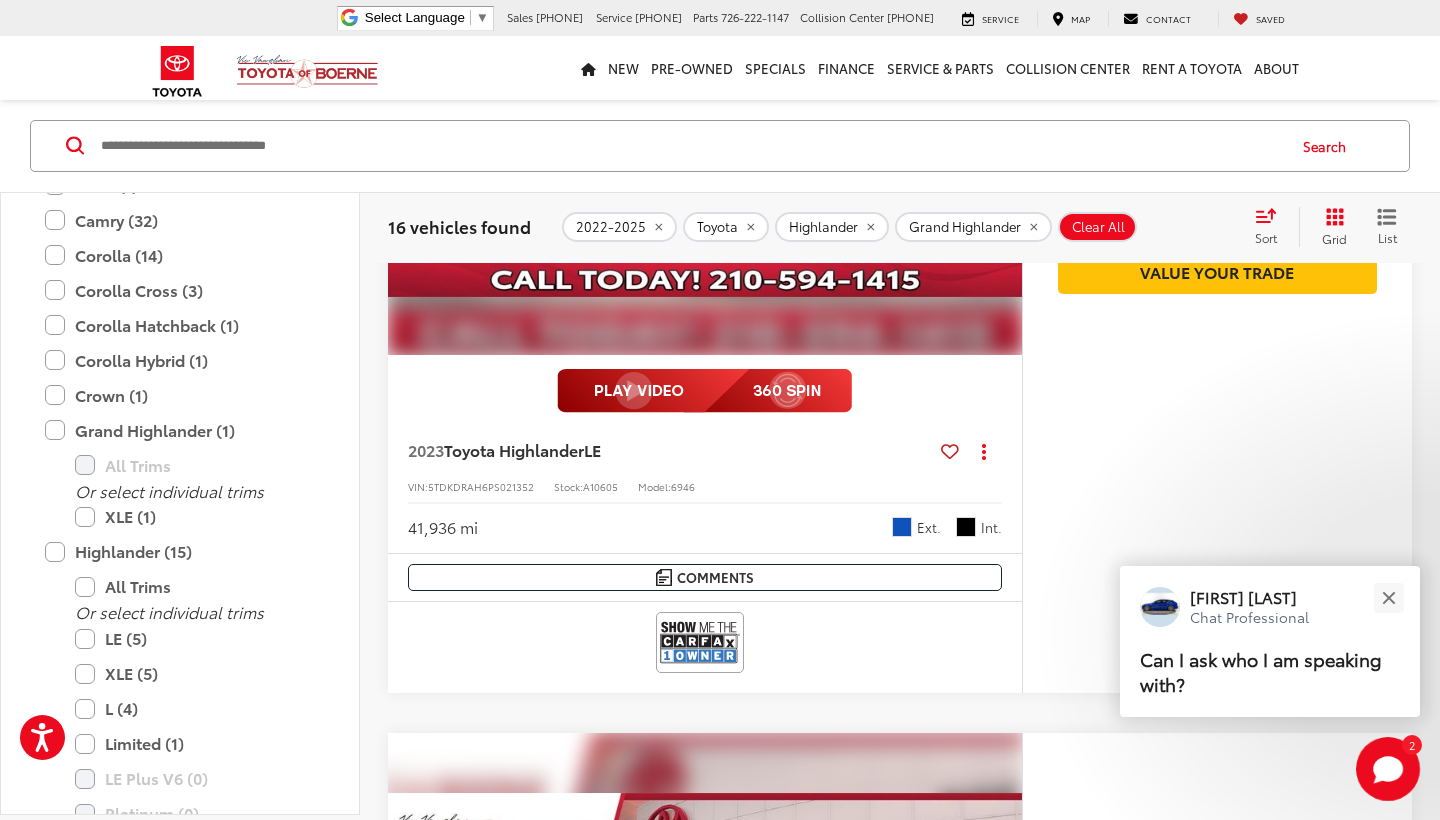 scroll, scrollTop: 2198, scrollLeft: 0, axis: vertical 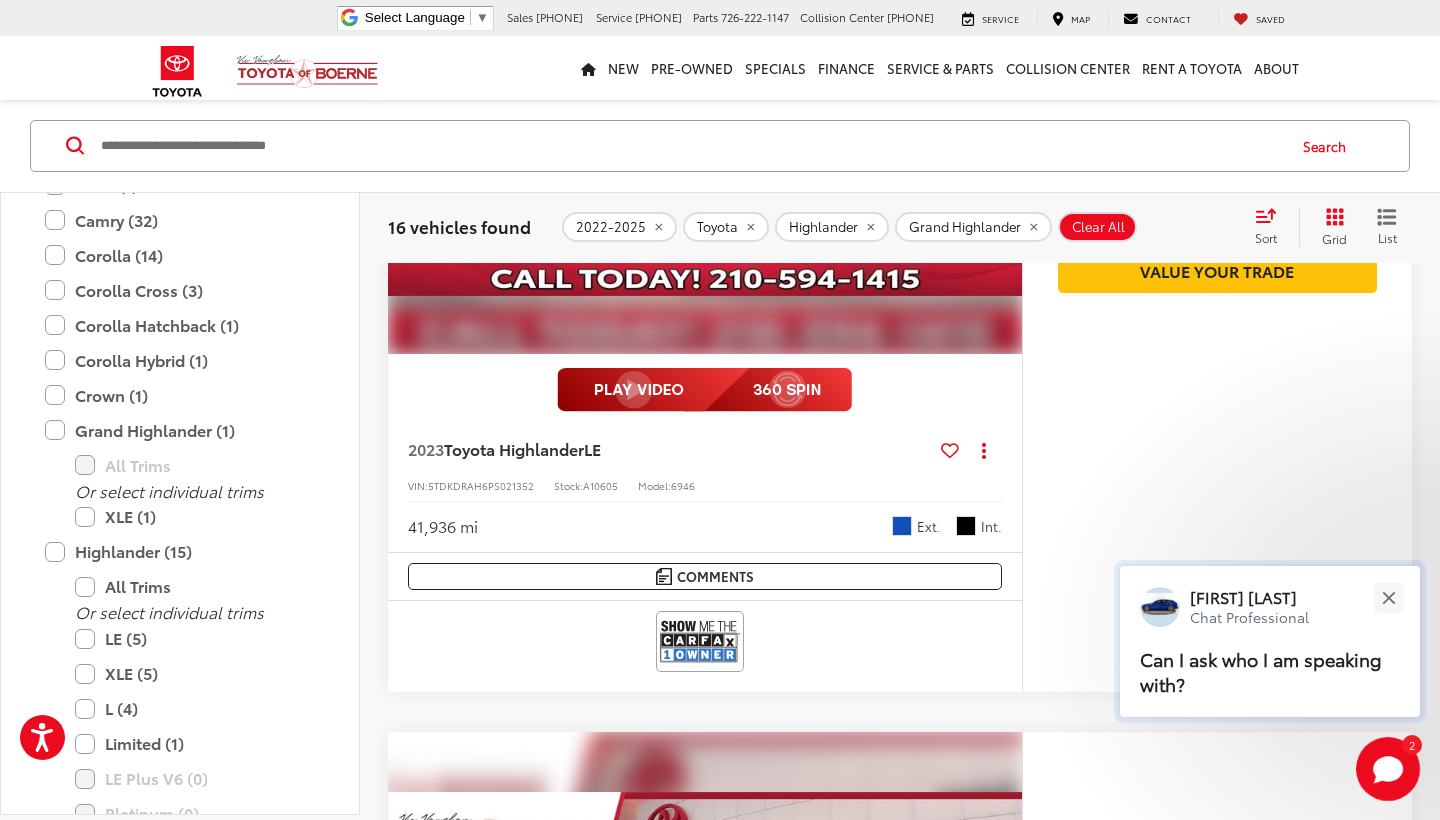 click on "Can I ask who I am speaking with?" at bounding box center (1270, 673) 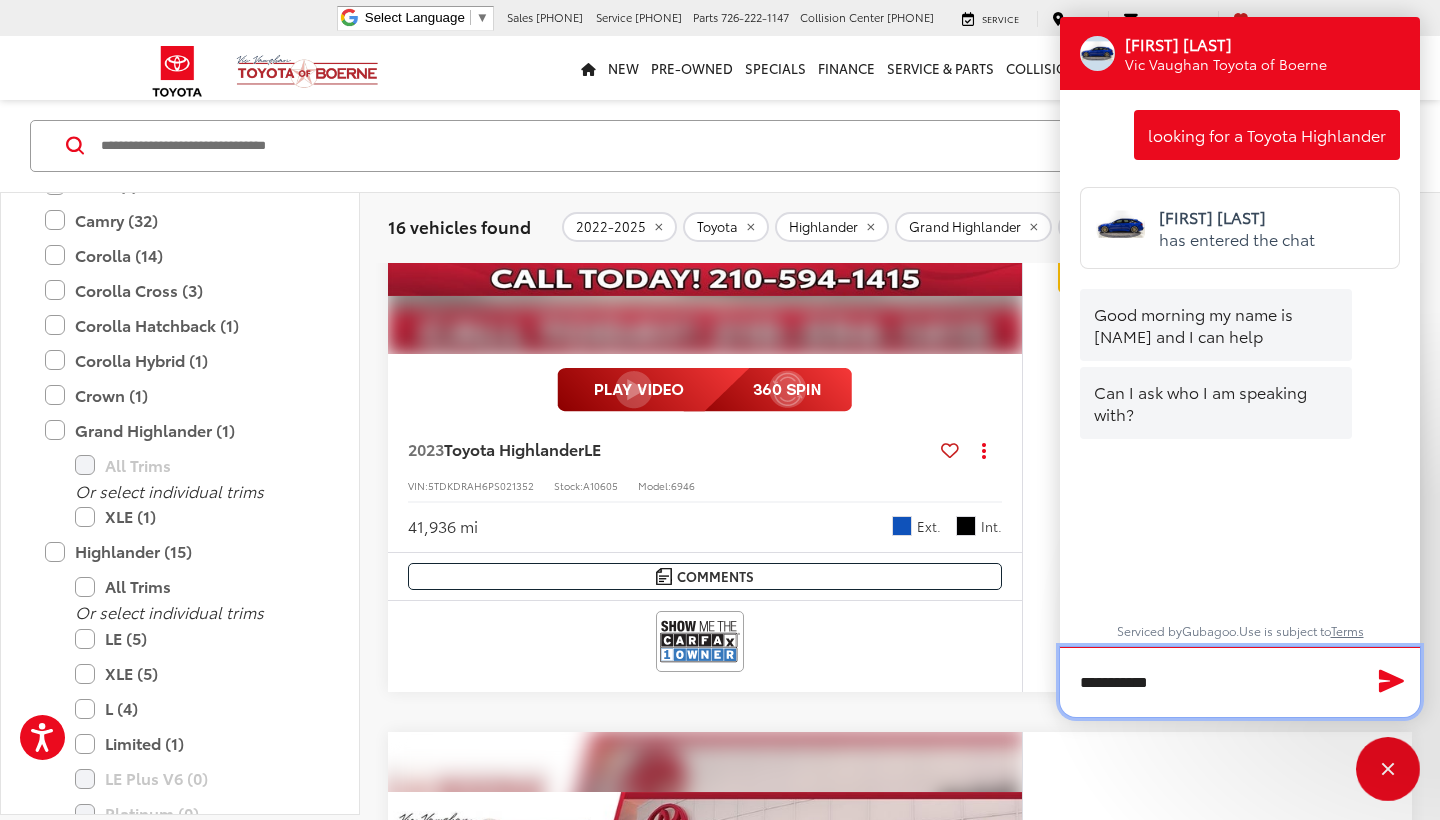 type on "**********" 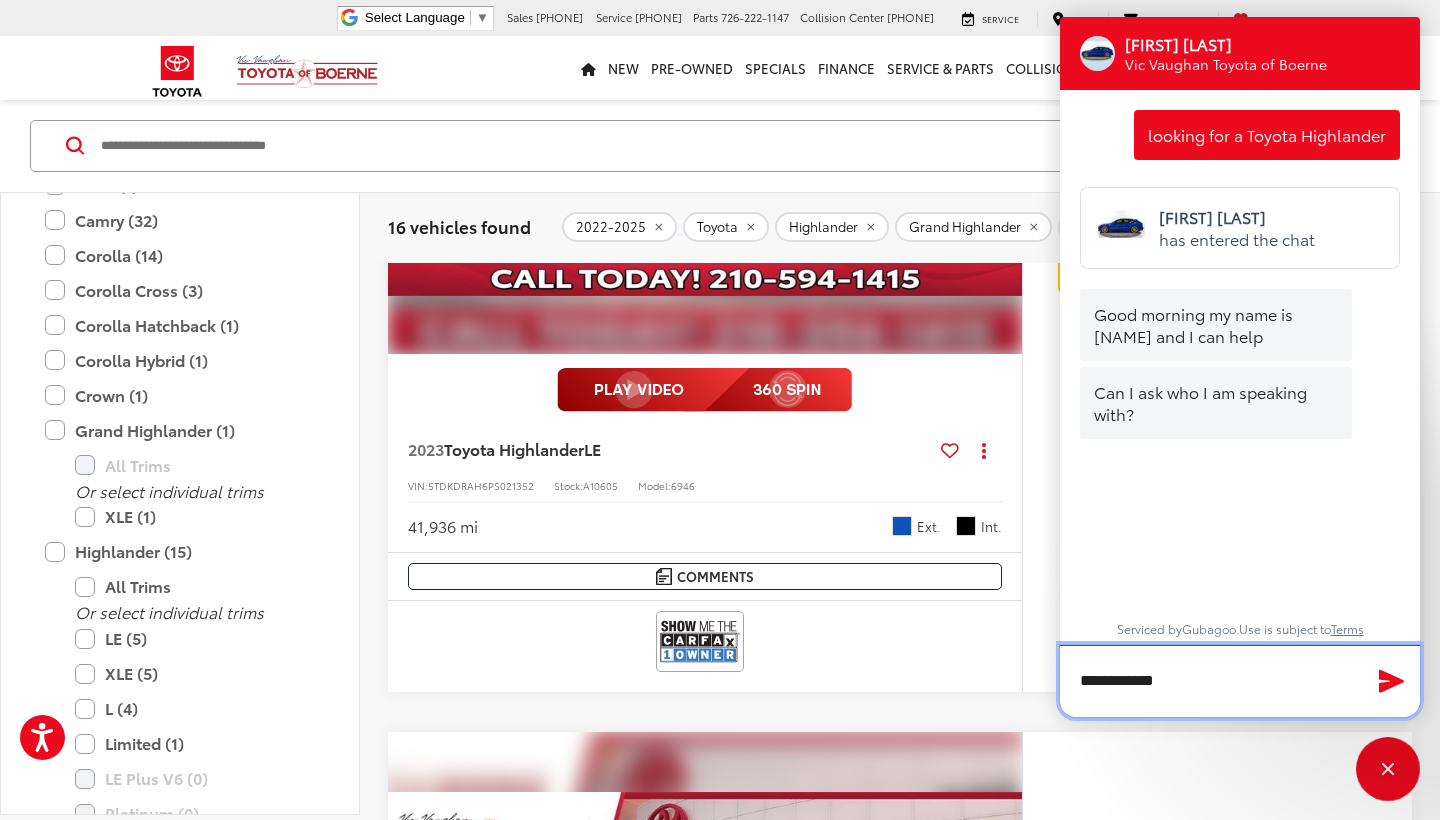 type 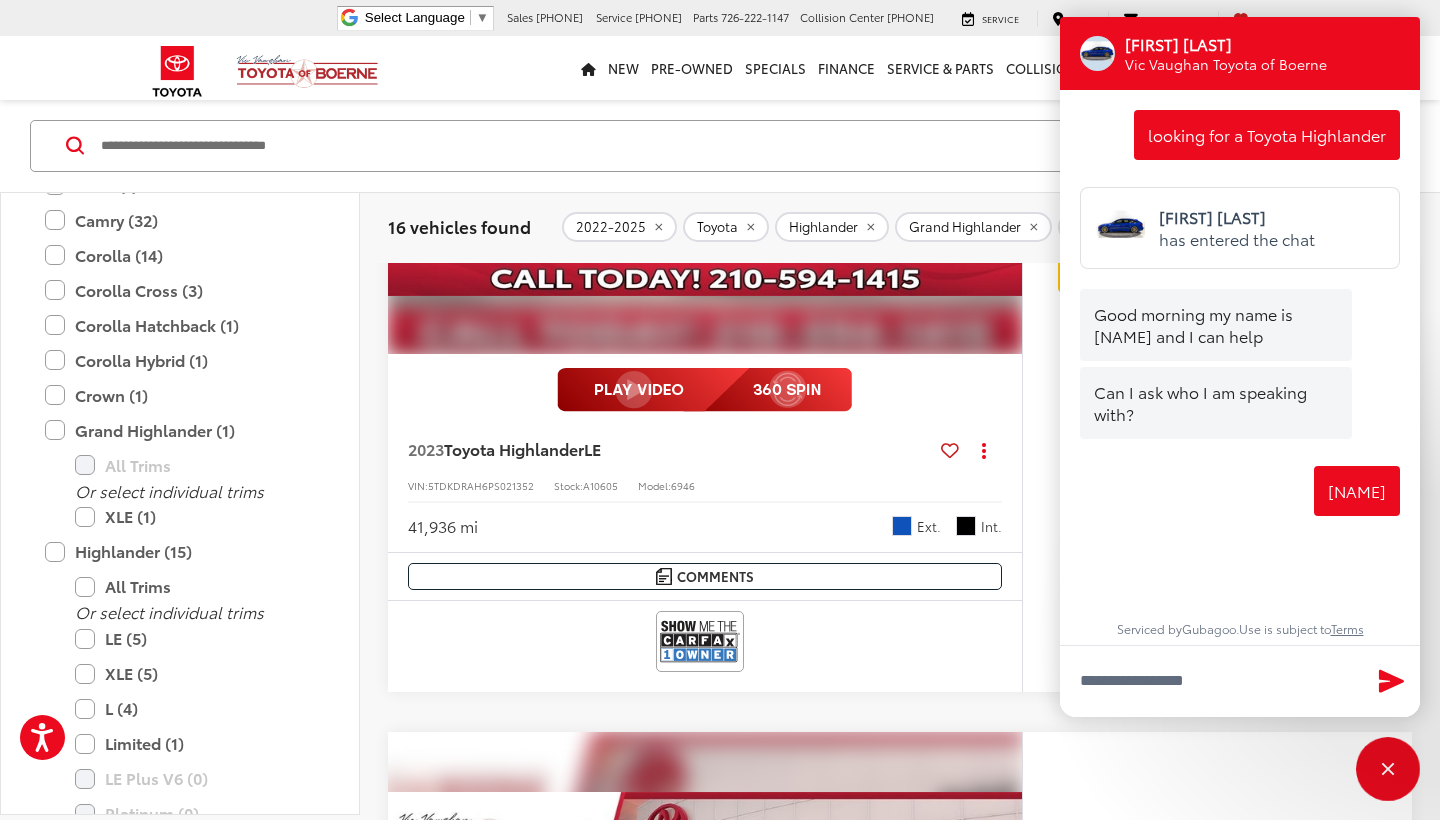 click on "Year   **** — **** 2022 2024 Make  Toyota   (16)   Acura   (0)   Audi   (0)   BMW   (0)   Buick   (0)   Cadillac   (0)   Chevrolet   (0)   Chrysler   (0)   Ford   (0)   GMC   (0)   Honda   (0)   Hyundai   (0)   INFINITI   (0)   Jeep   (0)   Kia   (0)   Land Rover   (0)   Lexus   (0)   Lincoln   (0)   Maserati   (0)   Mercedes-Benz   (0)   MINI   (0)   Nissan   (0)   RAM   (0)   Subaru   (0)   Volkswagen   (0)  Model & Trim Toyota 4Runner (15)  All Trims Or select individual trims SR5 (7)  TRD Off-Road Premium (3)  Limited (2)  SR5 Premium (1)  TRD Off-Road (1)  TRD Pro (1)  bZ4X (1)  All Trims Or select individual trims XLE (1)  Camry (32)  All Trims Or select individual trims SE (16)  XSE (8)  LE (4)  SE Nightshade (3)  XLE (1)  Special Edition (0)  Corolla (14)  All Trims Or select individual trims LE (9)  SE (4)  FX (1)  Corolla Cross (3)  All Trims Or select individual trims XLE (2)  L (1)  Corolla Hatchback (1)  All Trims Or select individual trims SE (1)  Corolla Hybrid (1)  All Trims LE (1)  LE (5)" at bounding box center [180, 500] 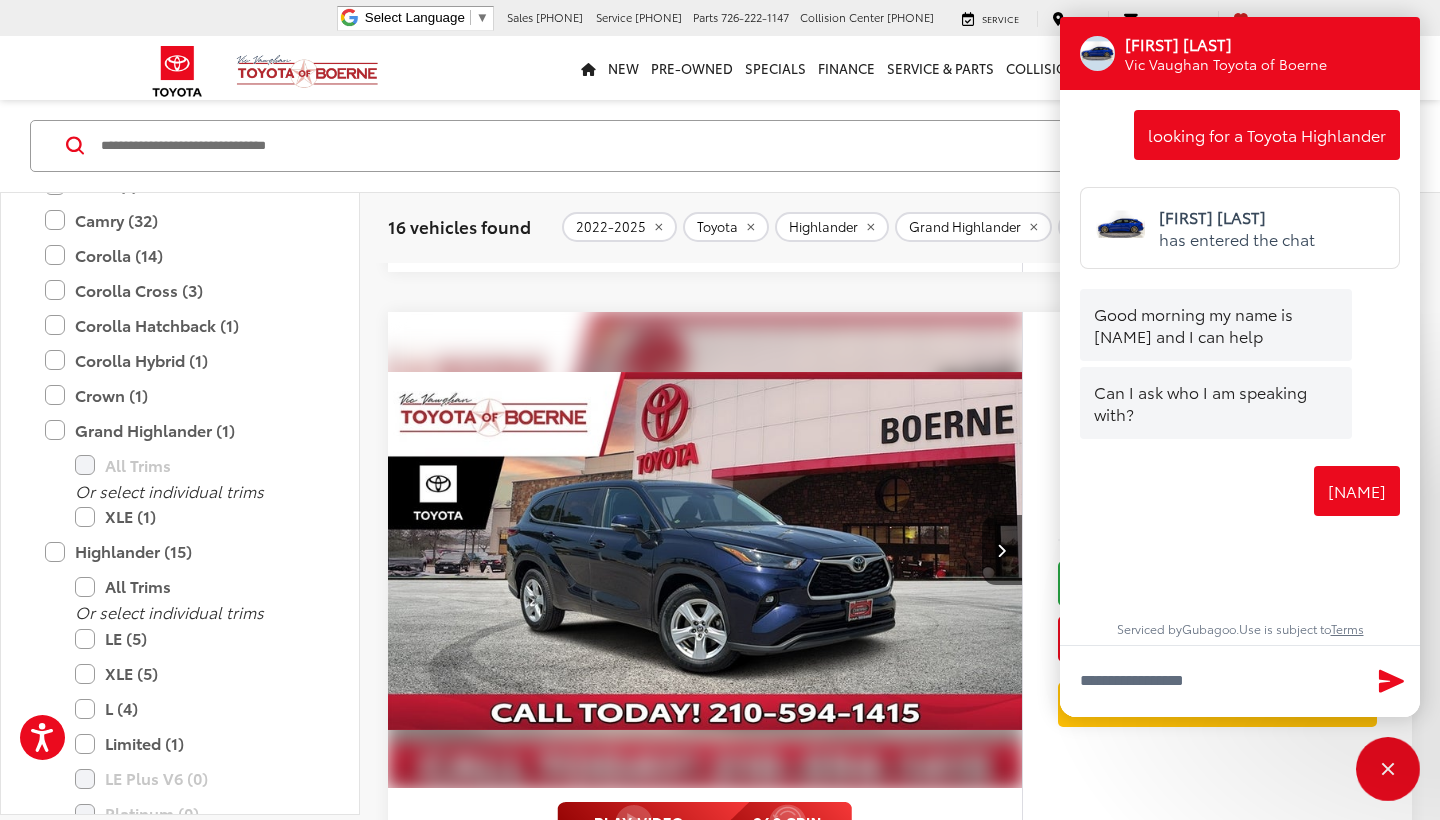 scroll, scrollTop: 1752, scrollLeft: 0, axis: vertical 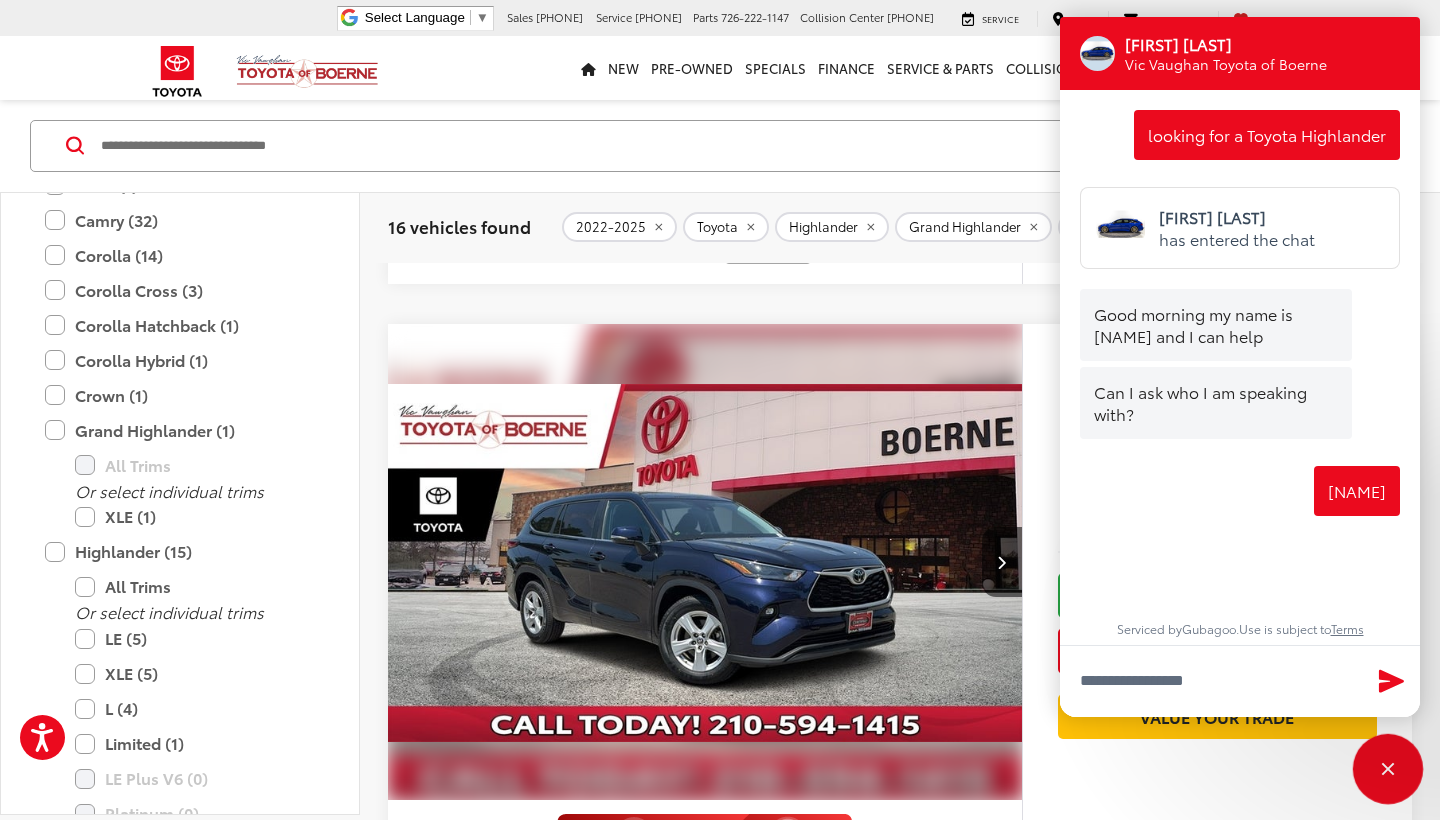 click at bounding box center (1388, 769) 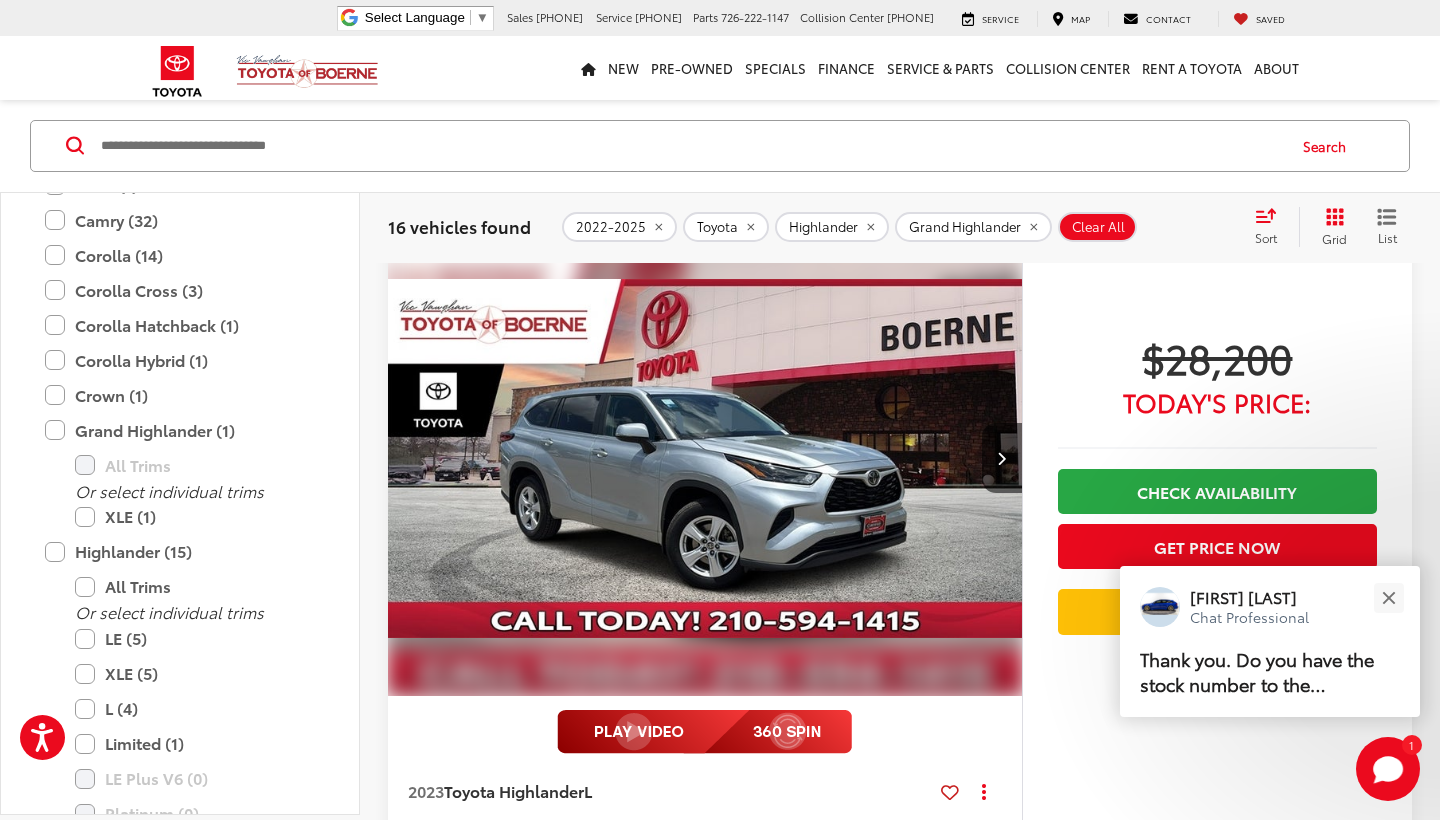 scroll, scrollTop: 4421, scrollLeft: 0, axis: vertical 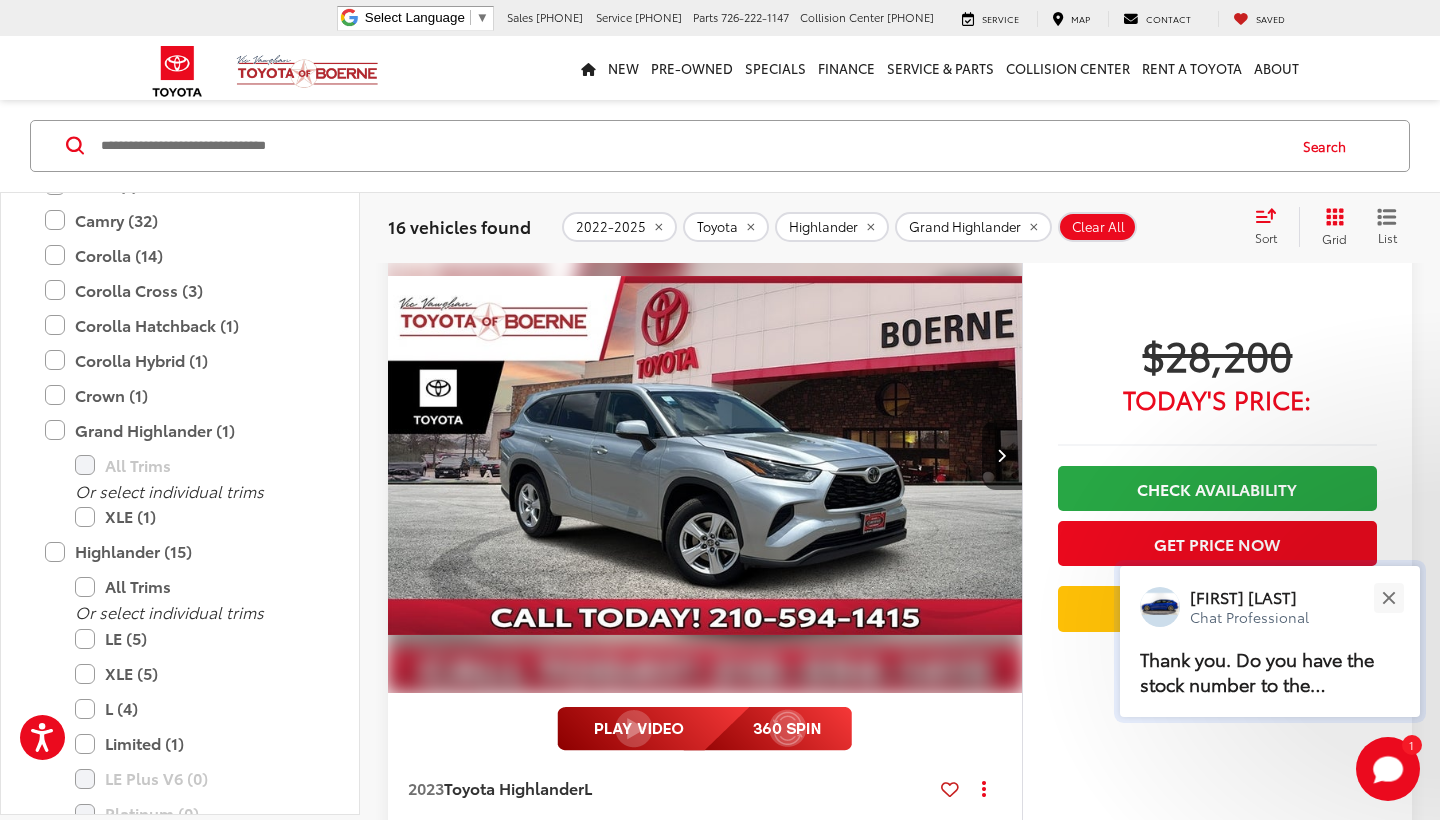 click on "Thank you. Do you have the stock number to the Highlander or year make and model?" at bounding box center (1270, 673) 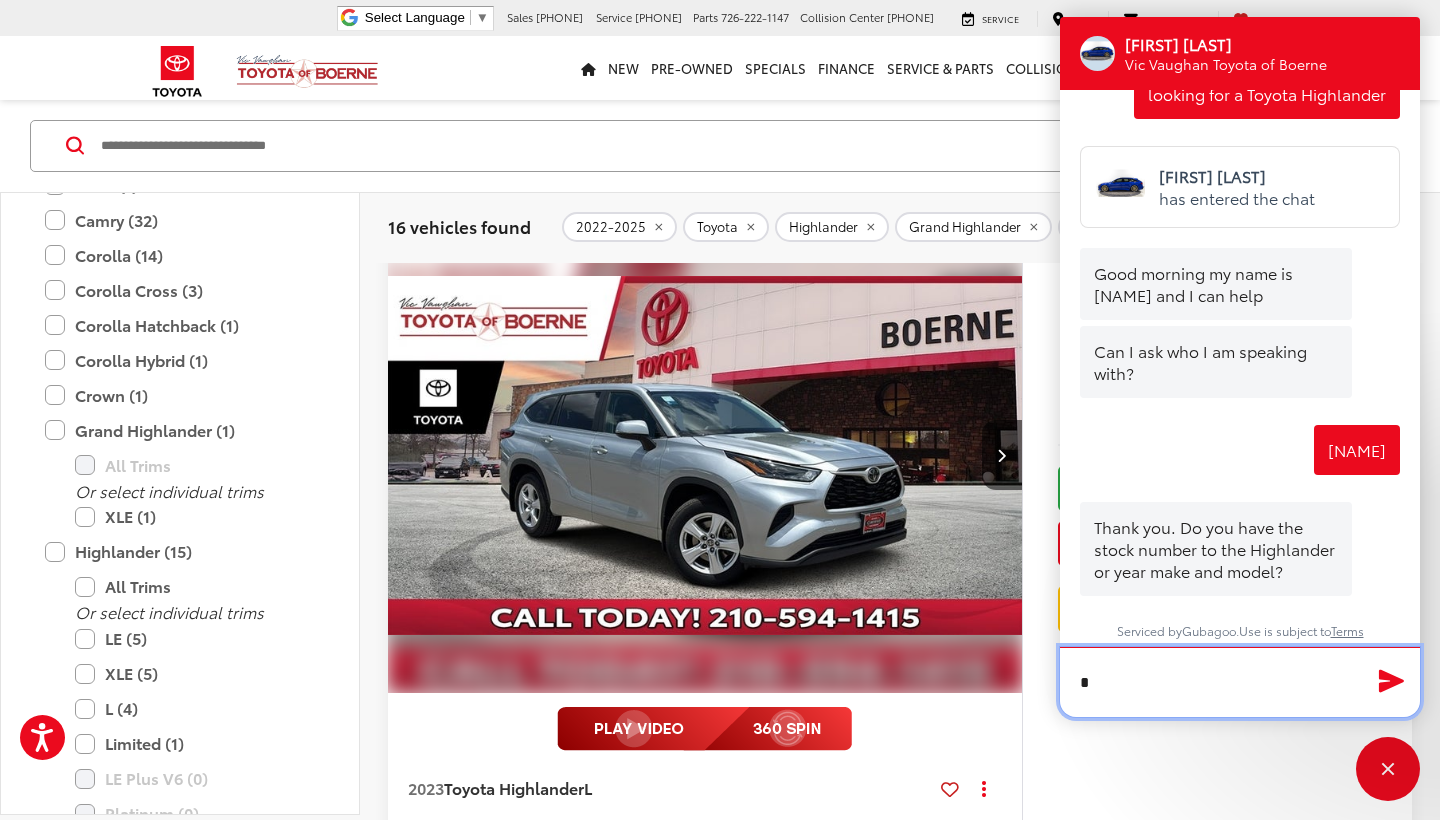 scroll, scrollTop: 85, scrollLeft: 0, axis: vertical 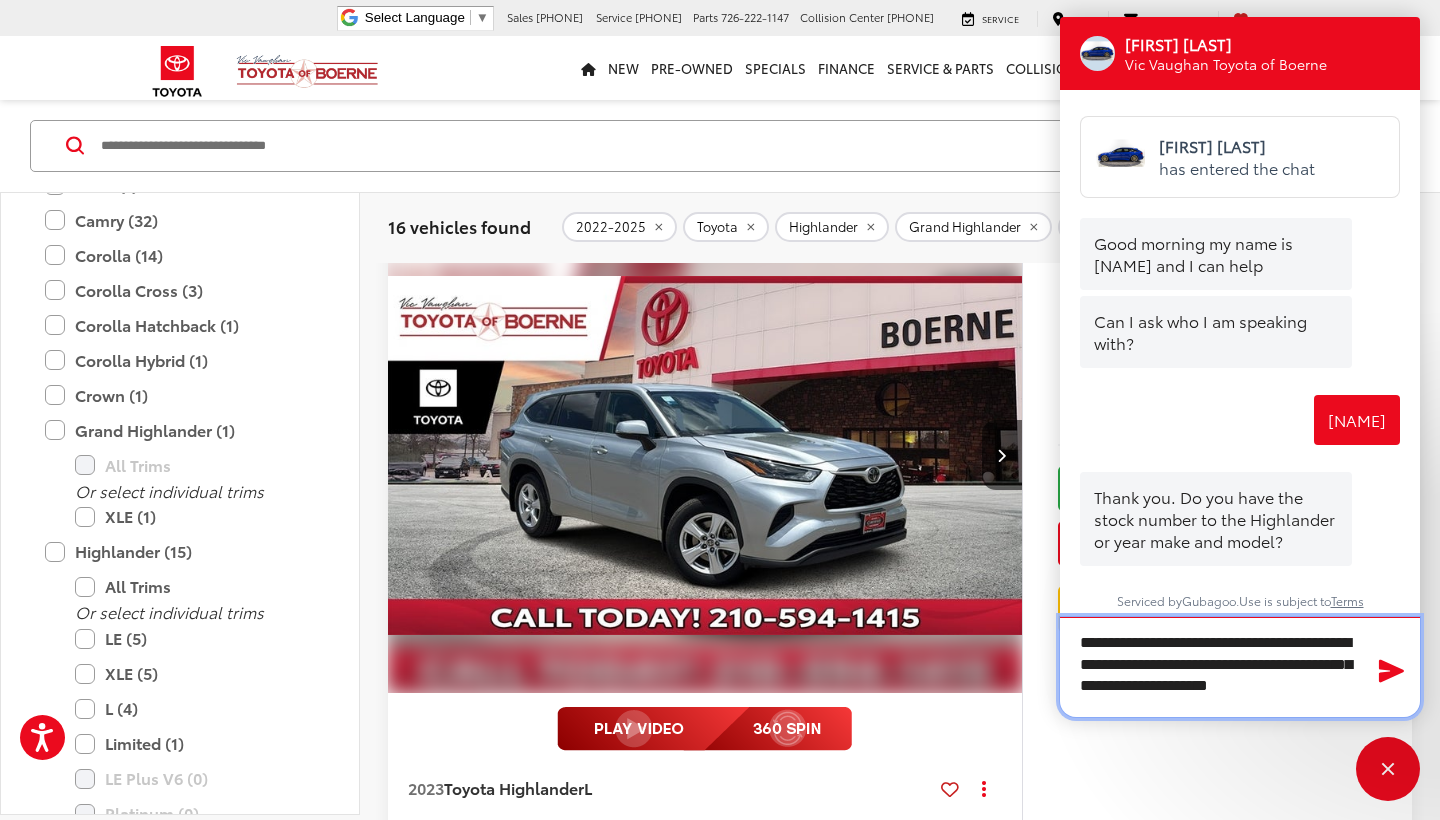 type on "**********" 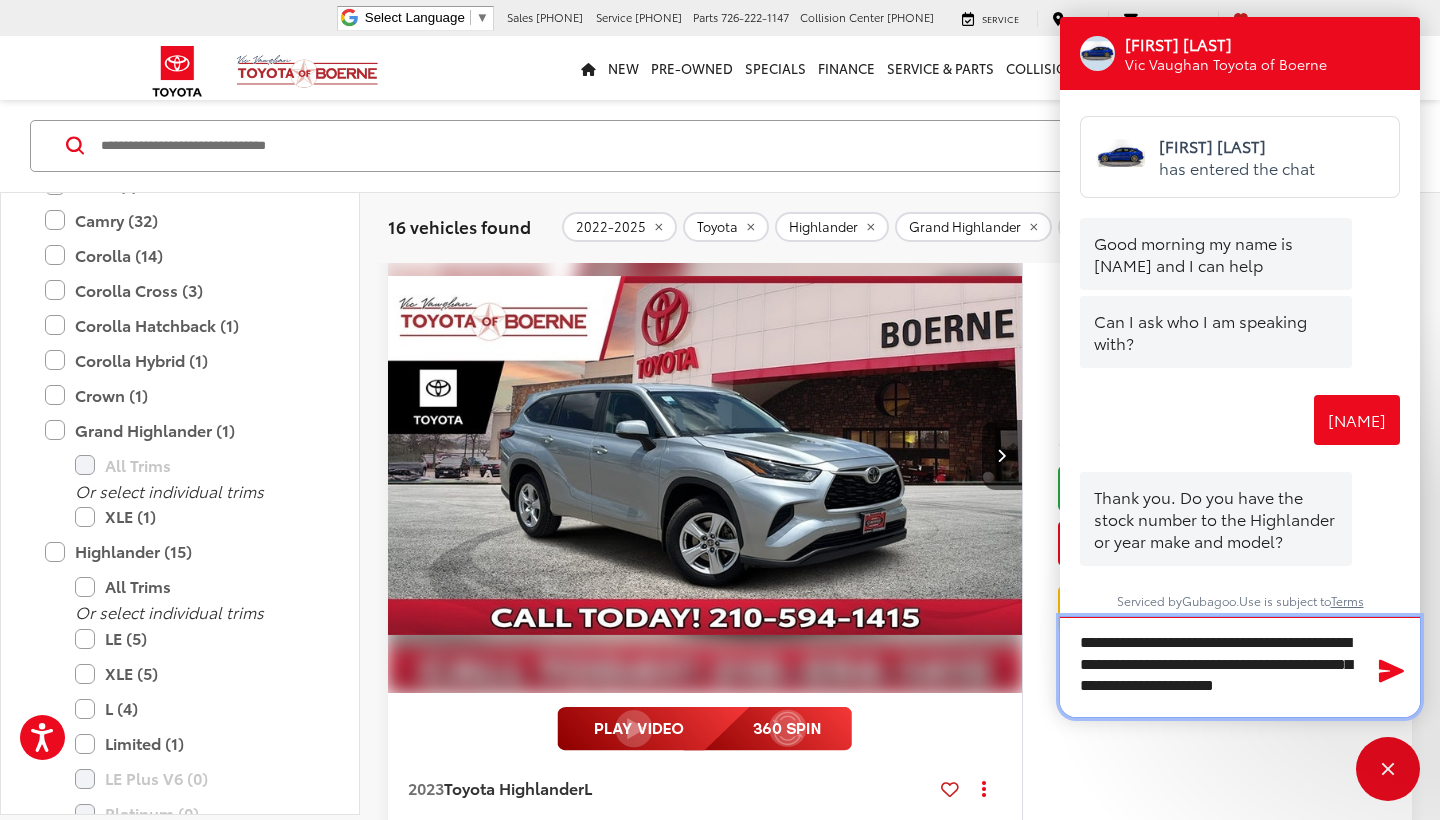 type 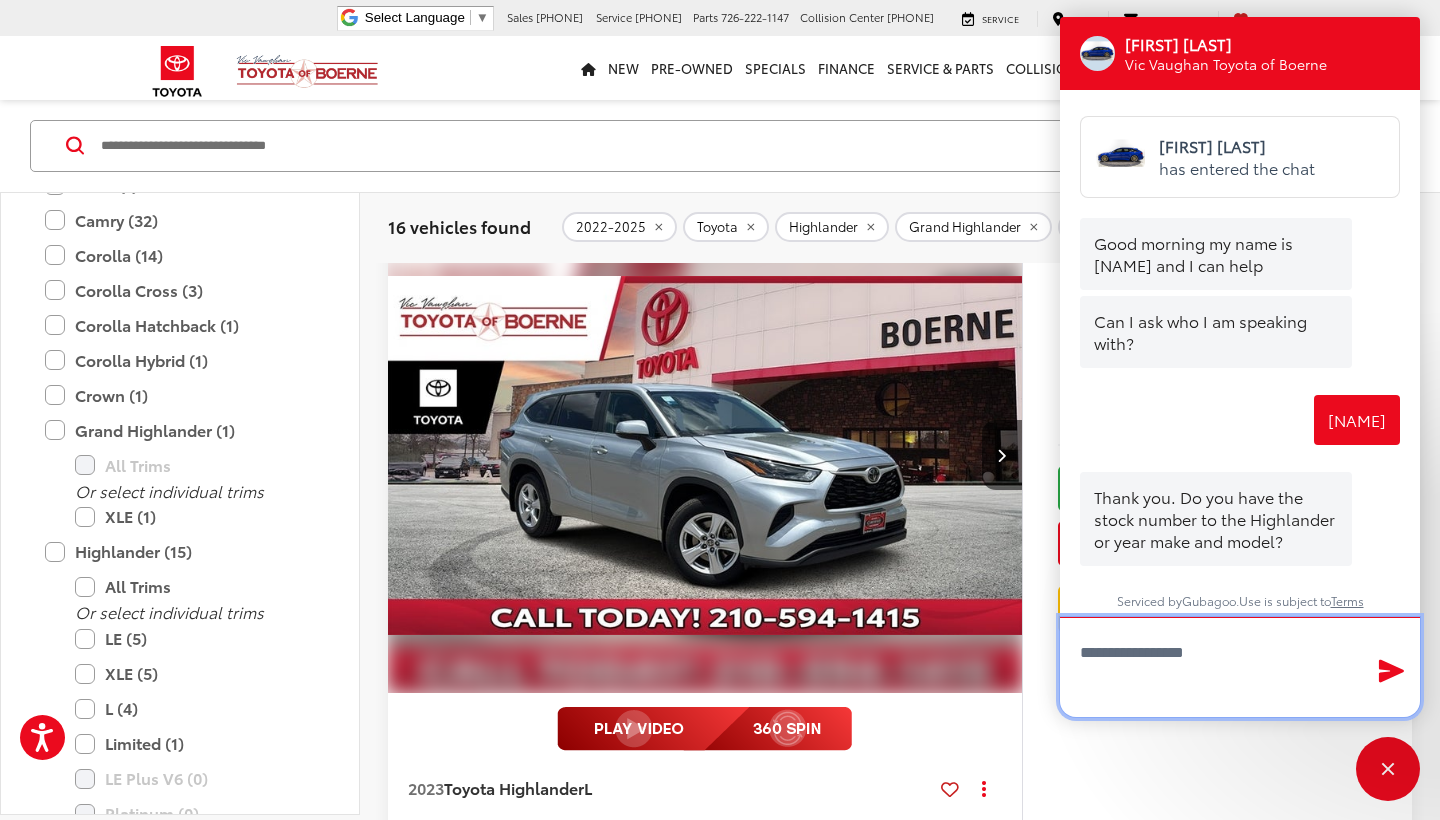 scroll, scrollTop: 0, scrollLeft: 0, axis: both 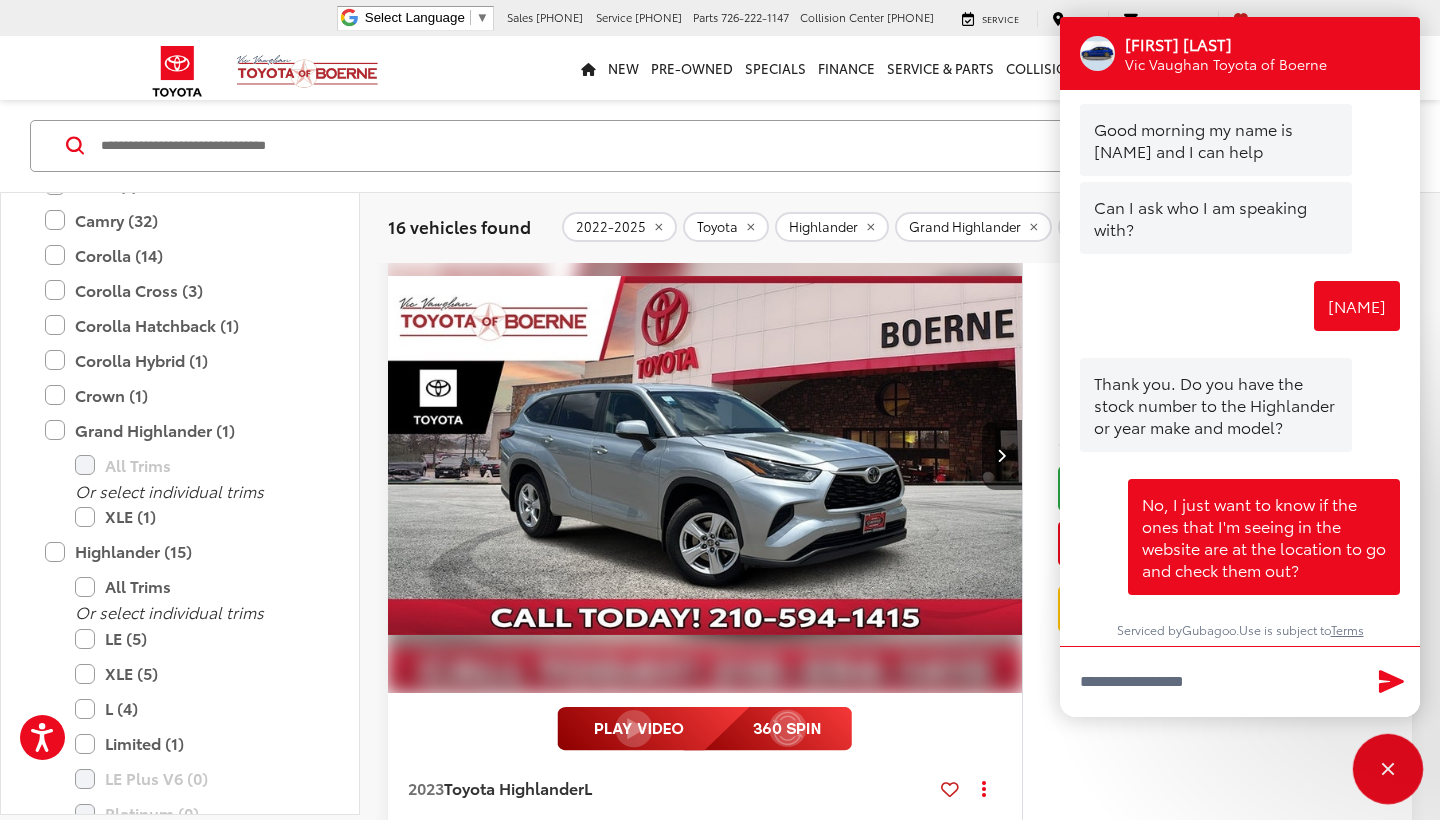 click at bounding box center [1388, 769] 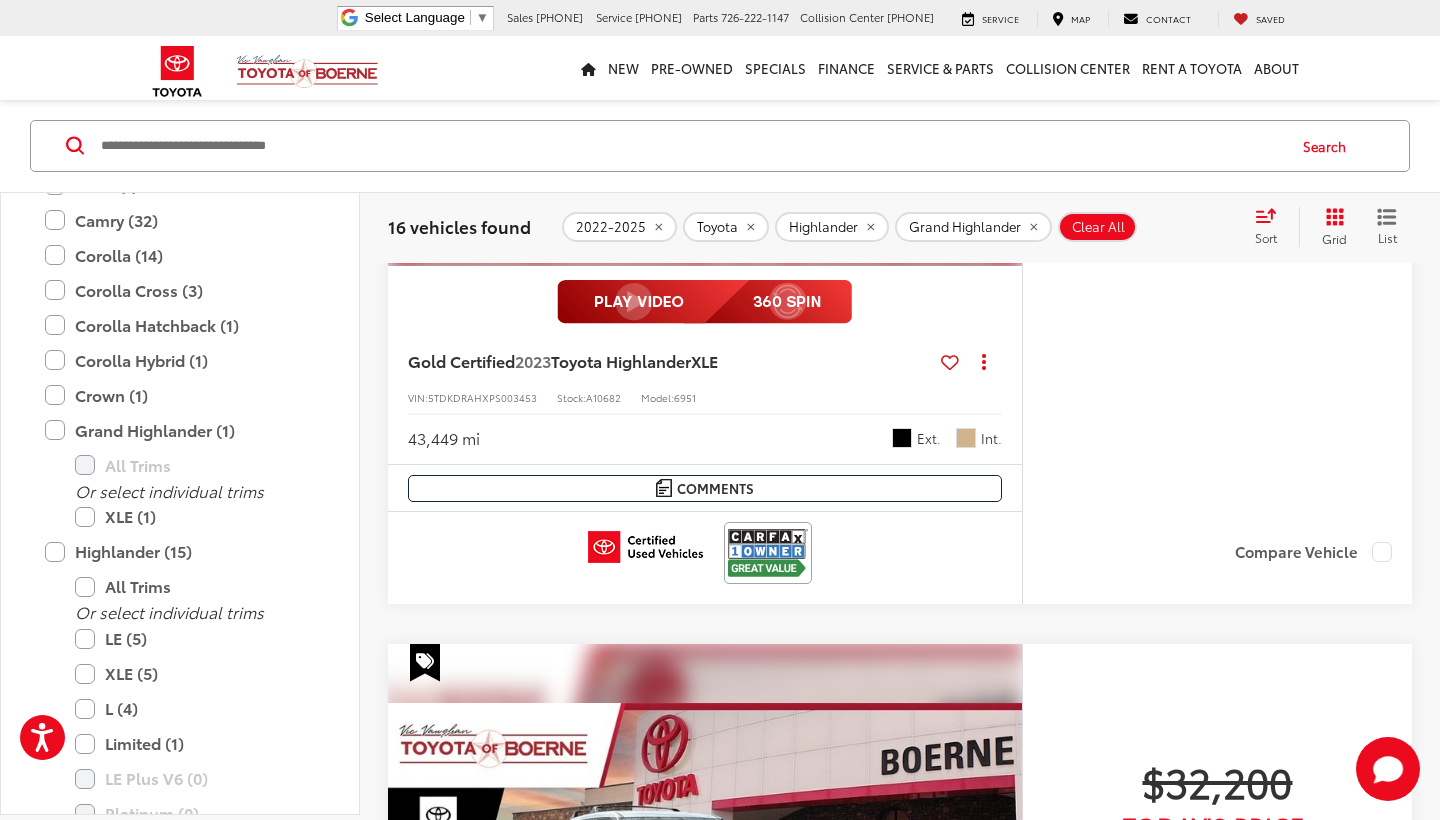 scroll, scrollTop: 6540, scrollLeft: 0, axis: vertical 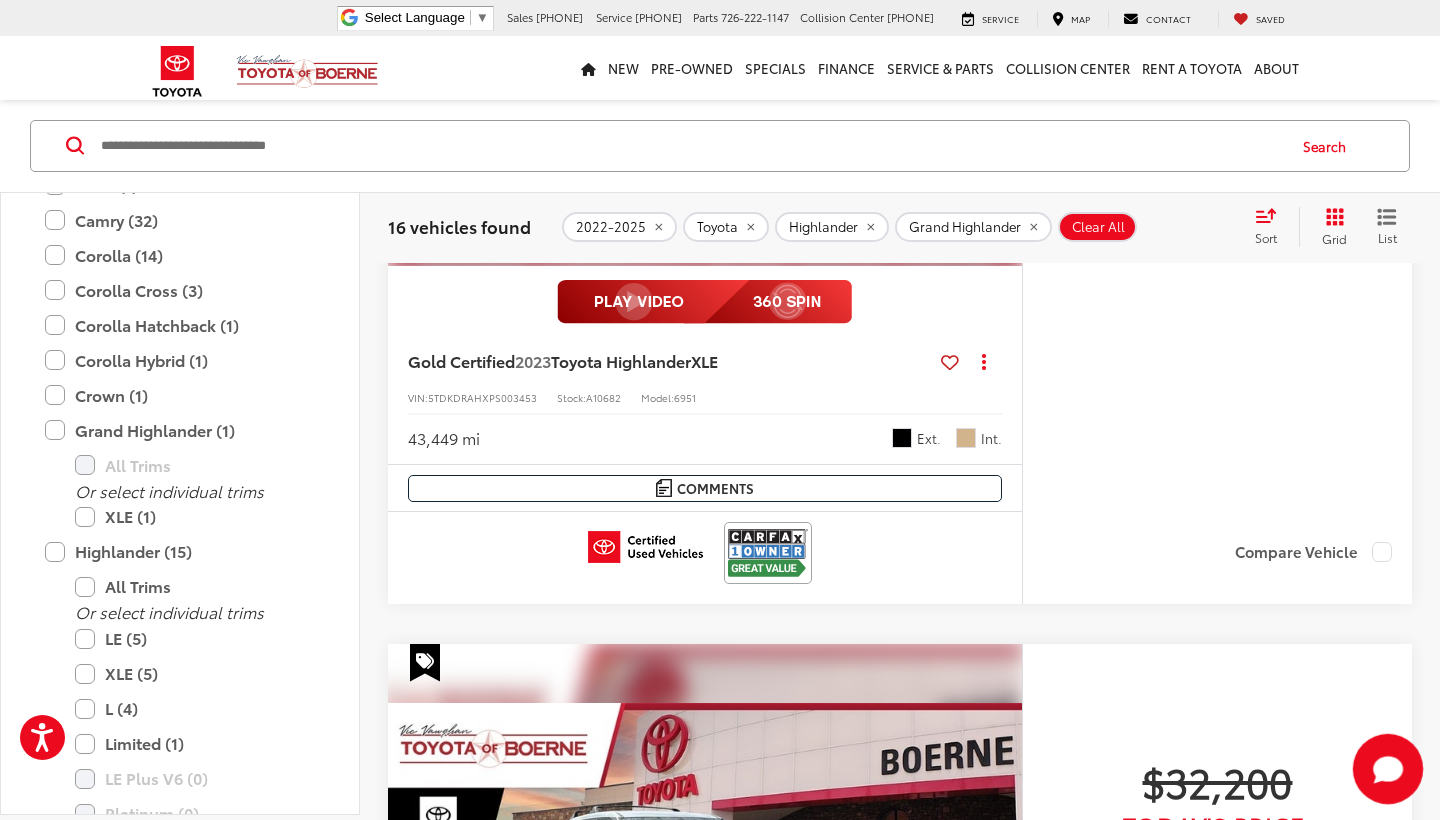 click 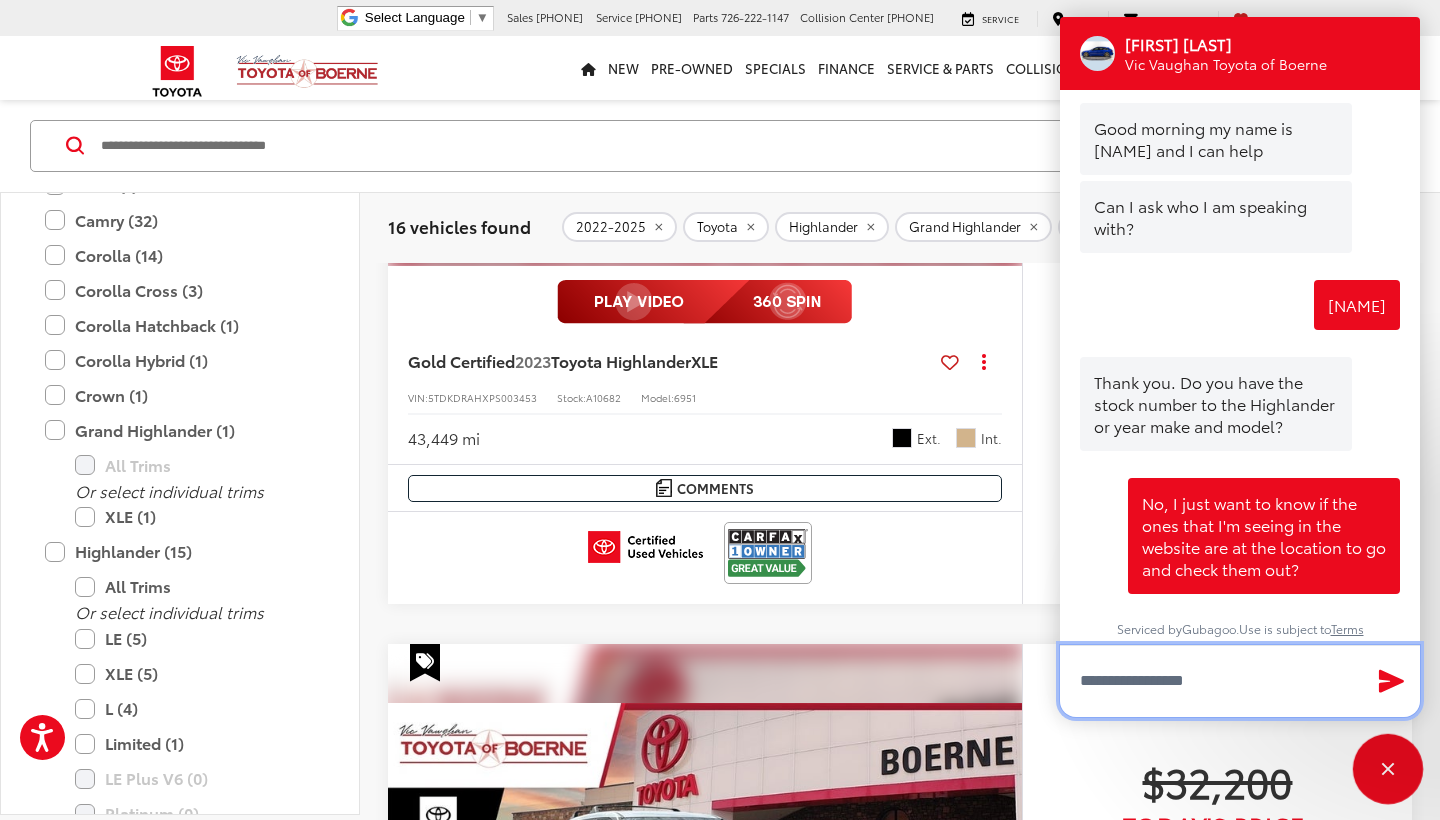 scroll, scrollTop: 229, scrollLeft: 0, axis: vertical 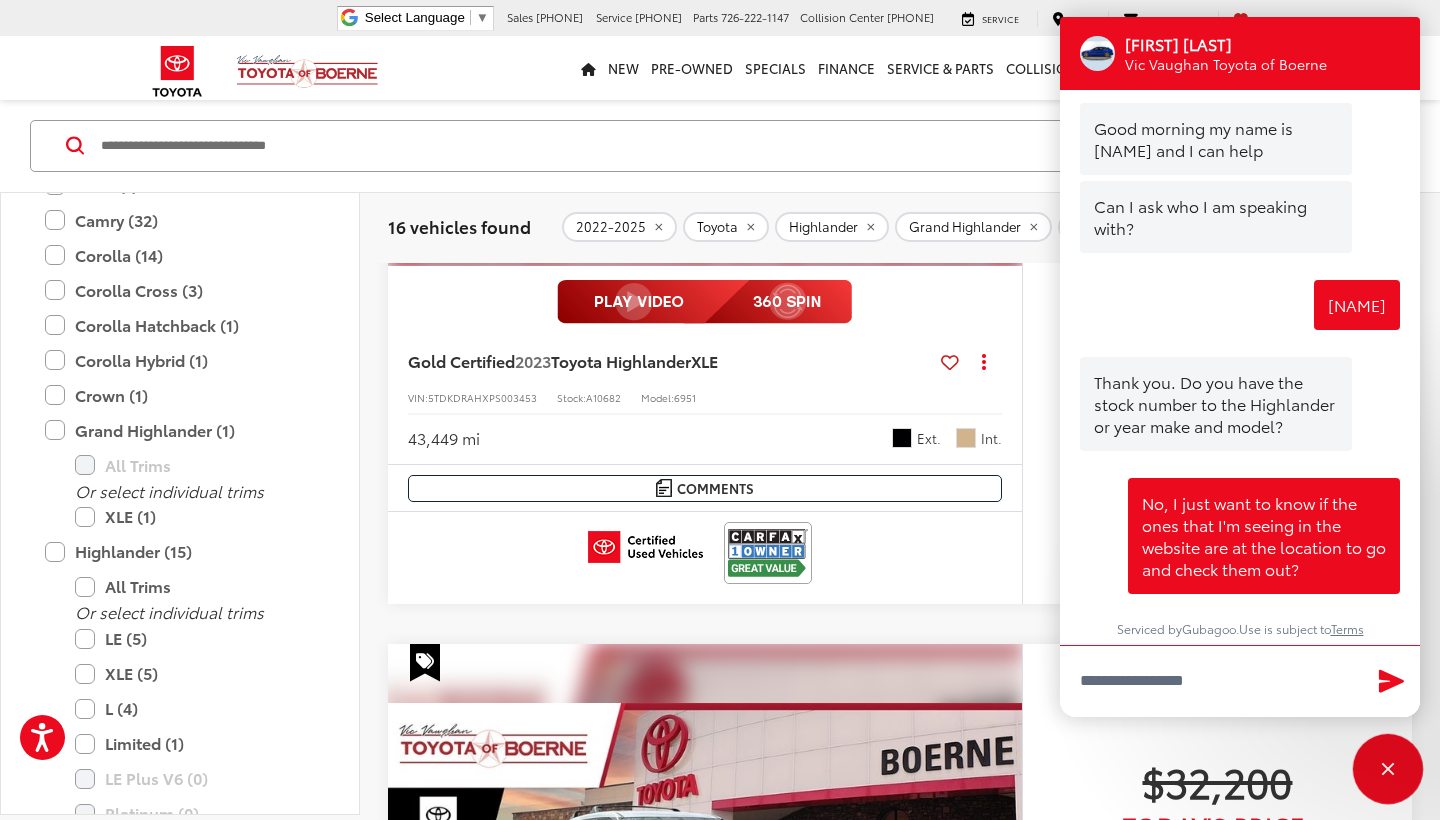 click at bounding box center [1388, 769] 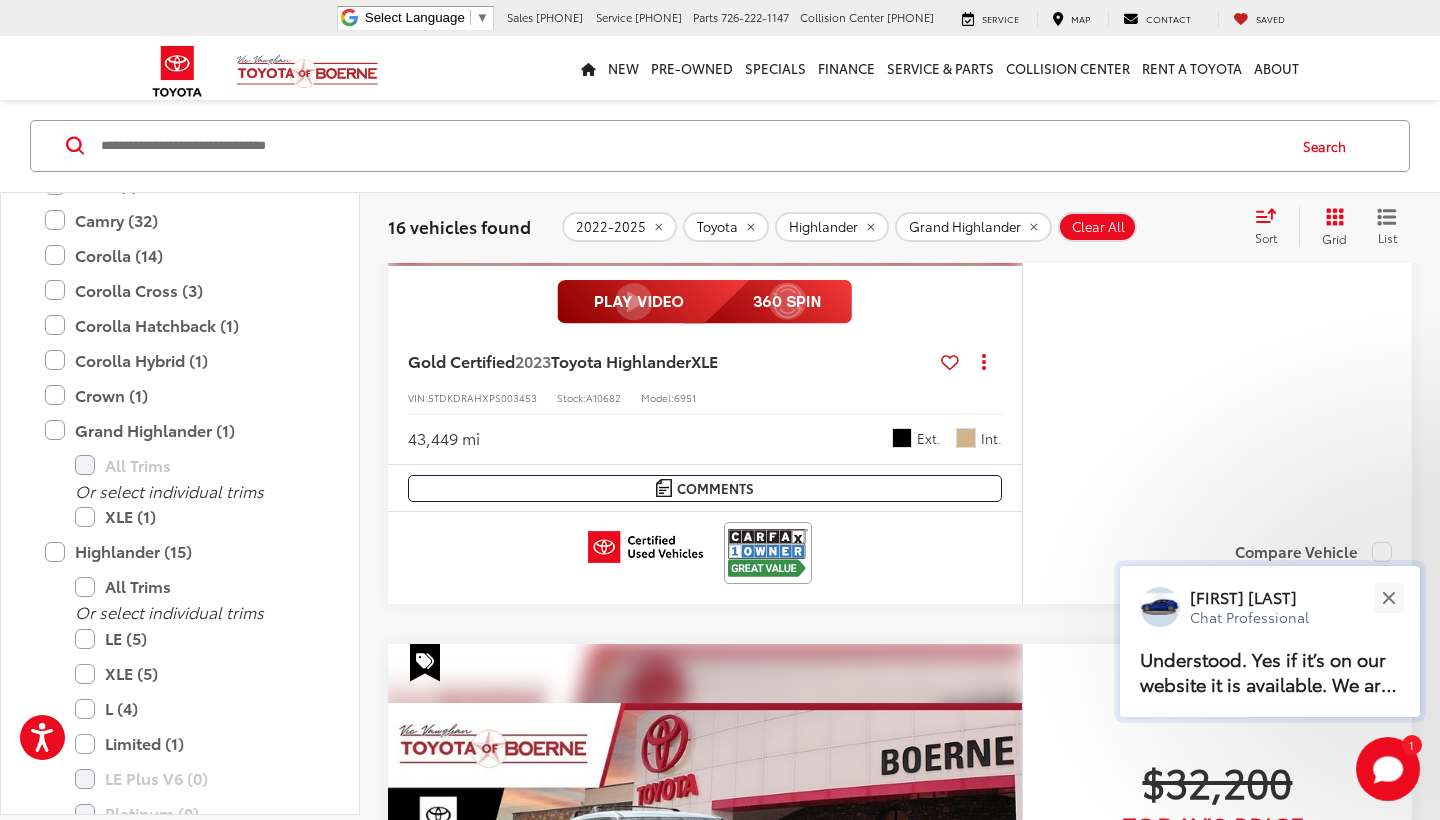 click on "Understood. Yes if it’s on our website it is available. We are running a test drive promotion for a $50 gift card this weekend. You can use it at Amazon or take a visa. I just need to set an appointment and have you confirm it. What day and time works best for you?" at bounding box center (1270, 673) 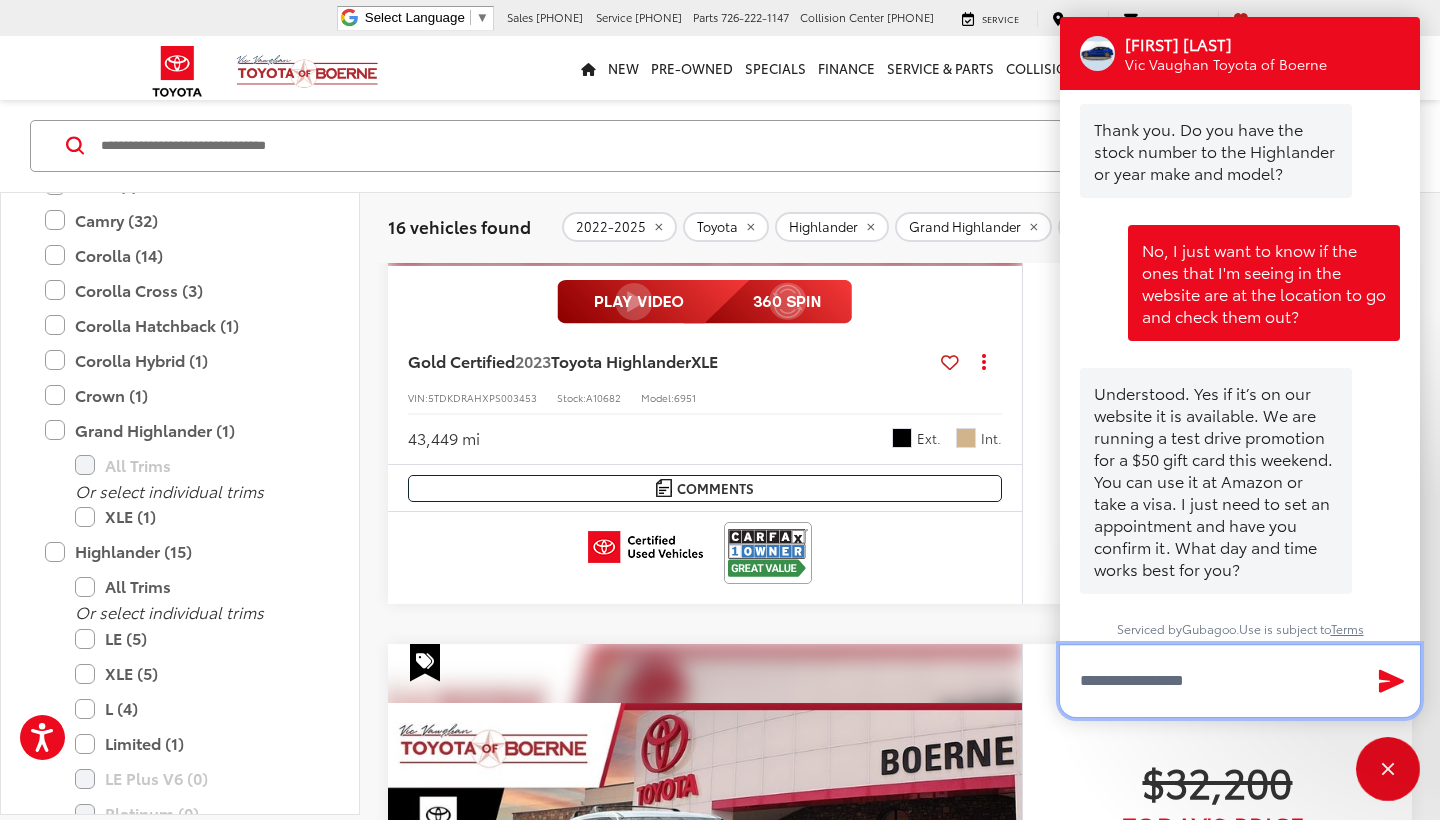 scroll, scrollTop: 504, scrollLeft: 0, axis: vertical 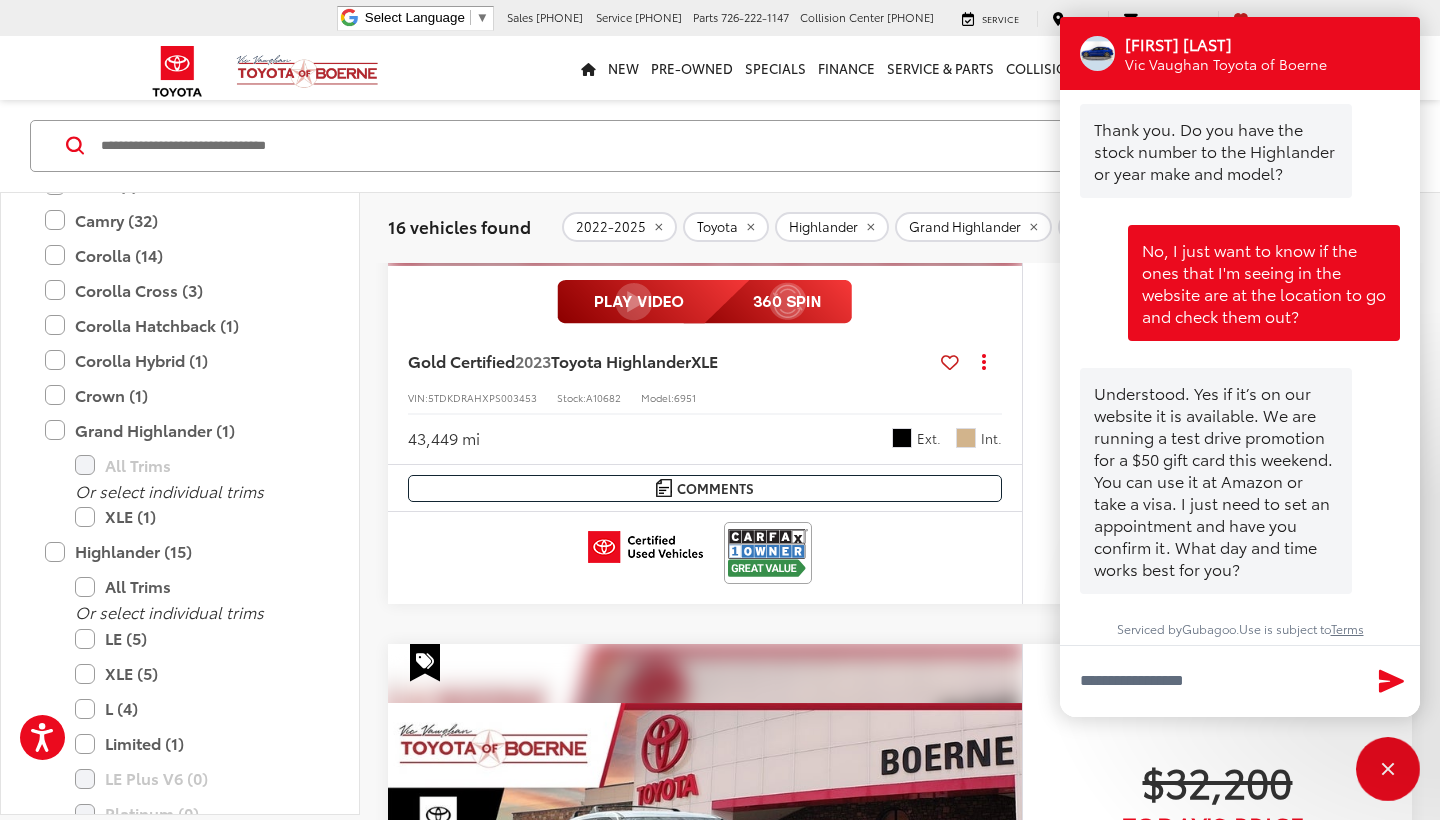 click on "looking for a Toyota Highlander 4 mins ago [NAME] has entered the chat Good morning my name is [NAME] and I can help [NAME] • 4 mins ago Can I ask who I am speaking with? [NAME] • 4 mins ago [NAME] 3 mins ago Thank you. Do you have the stock number to the Highlander or year make and model? [NAME] • 3 mins ago No, I just want to know if the ones that I'm seeing in the website are at the location to go and check them out? 3 mins ago Understood. Yes if it’s on our website it is available. We are running a test drive promotion for a $50 gift card this weekend. You can use it at Amazon or take a visa. I just need to set an appointment and have you confirm it. What day and time works best for you? [NAME] • a few seconds ago Serviced by Gubagoo . Use is subject to Terms" at bounding box center (1240, 367) 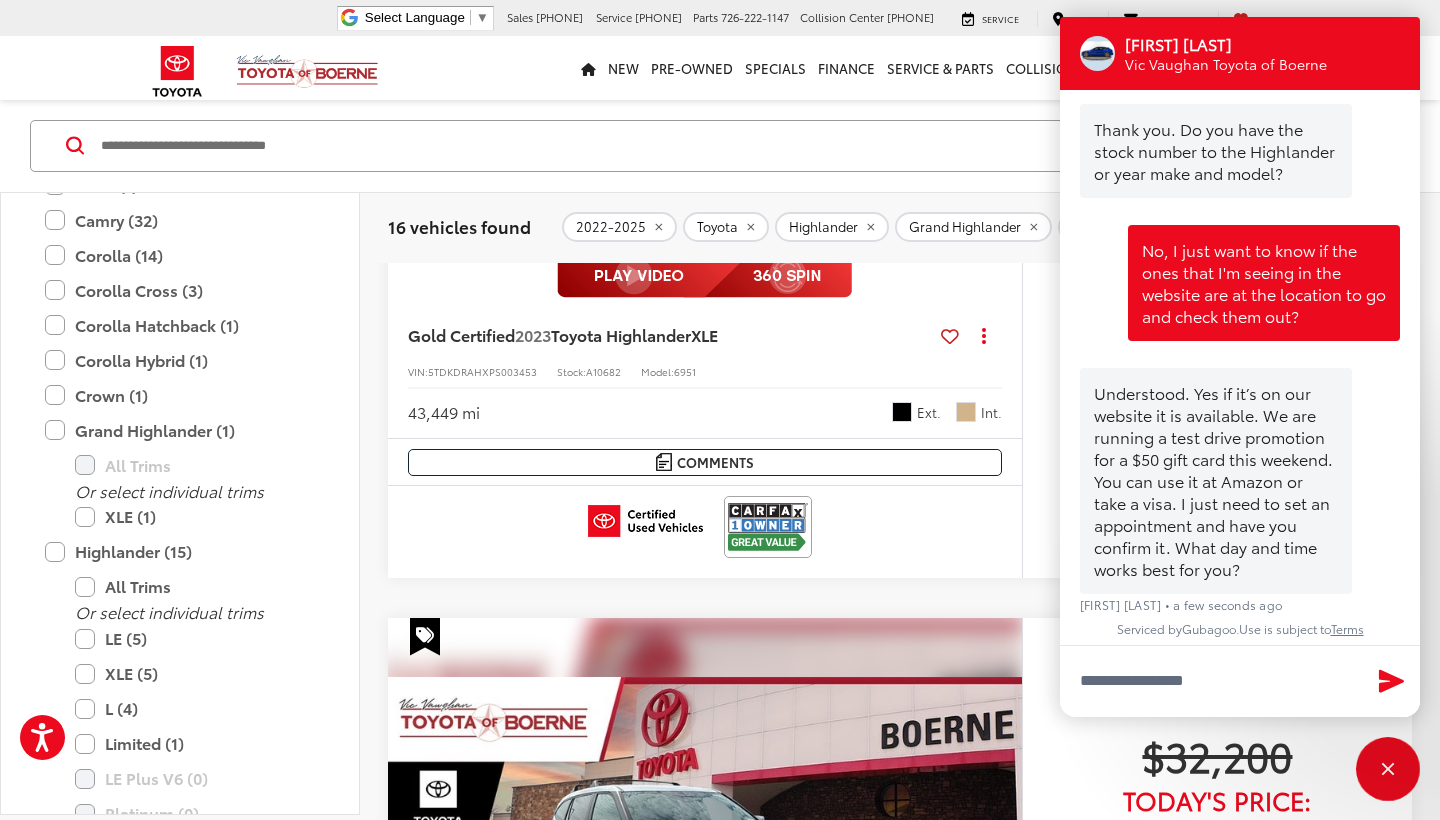 scroll, scrollTop: 6567, scrollLeft: 0, axis: vertical 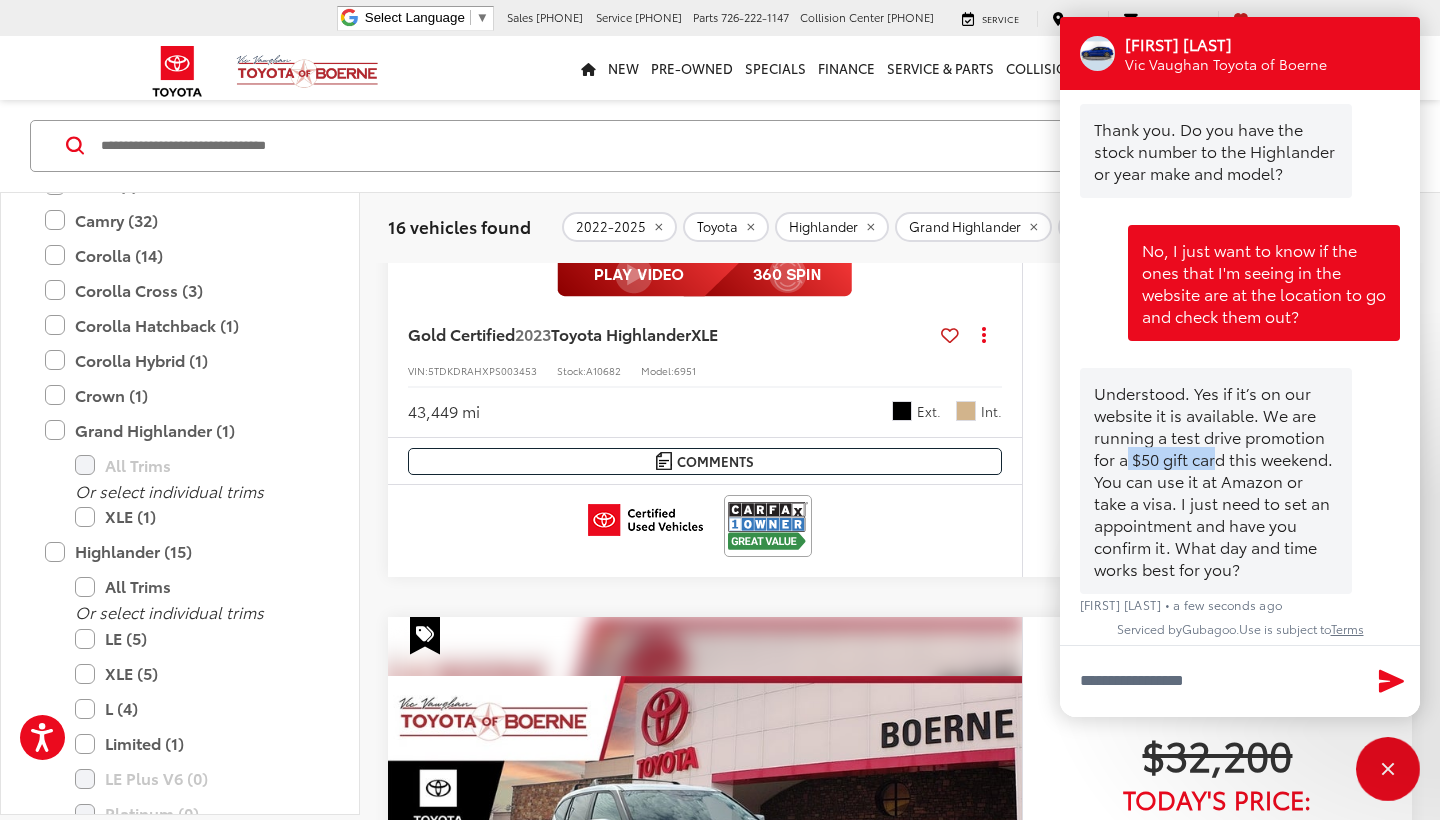 drag, startPoint x: 1210, startPoint y: 431, endPoint x: 1299, endPoint y: 435, distance: 89.08984 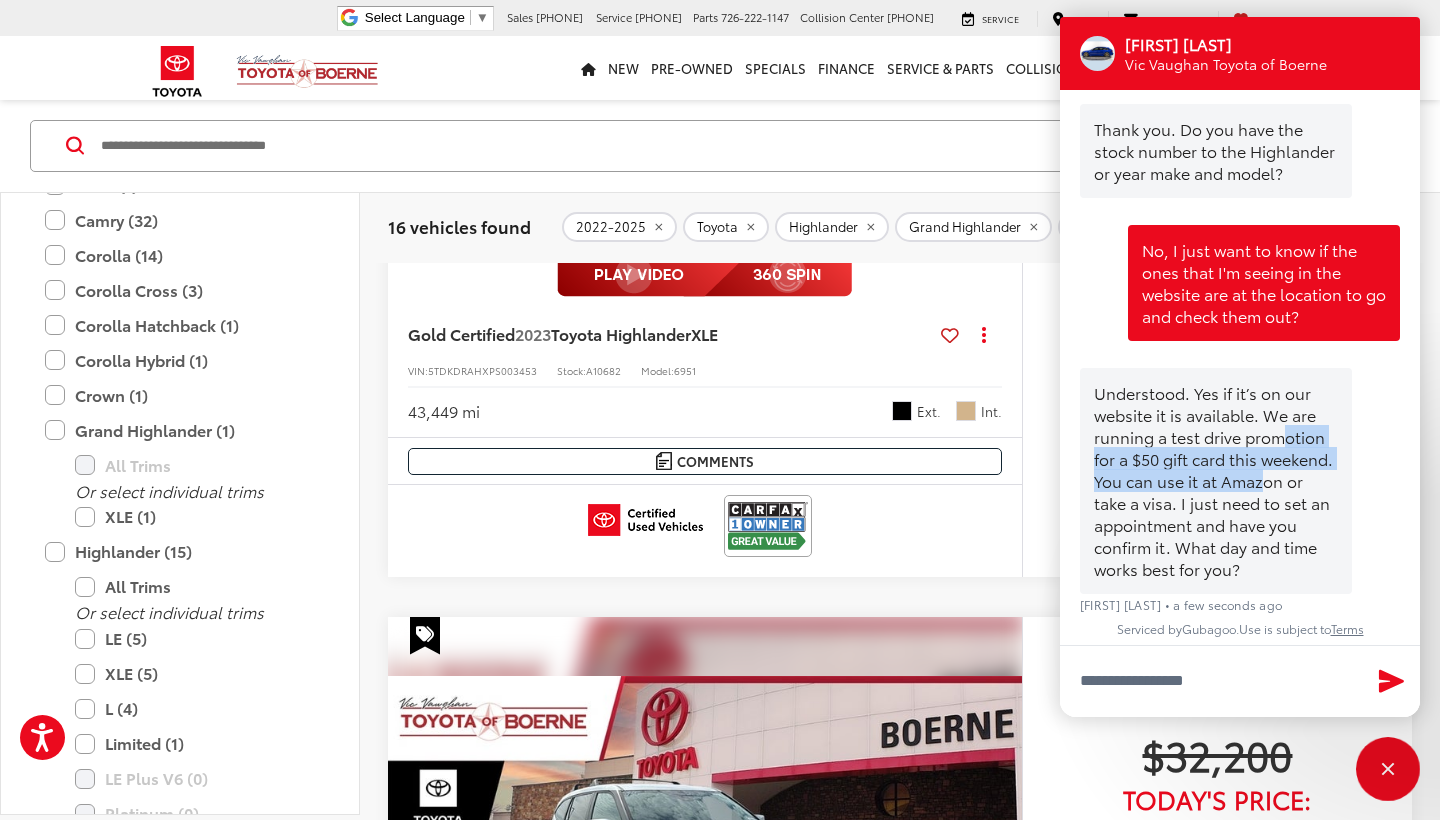 drag, startPoint x: 1160, startPoint y: 479, endPoint x: 1139, endPoint y: 443, distance: 41.677334 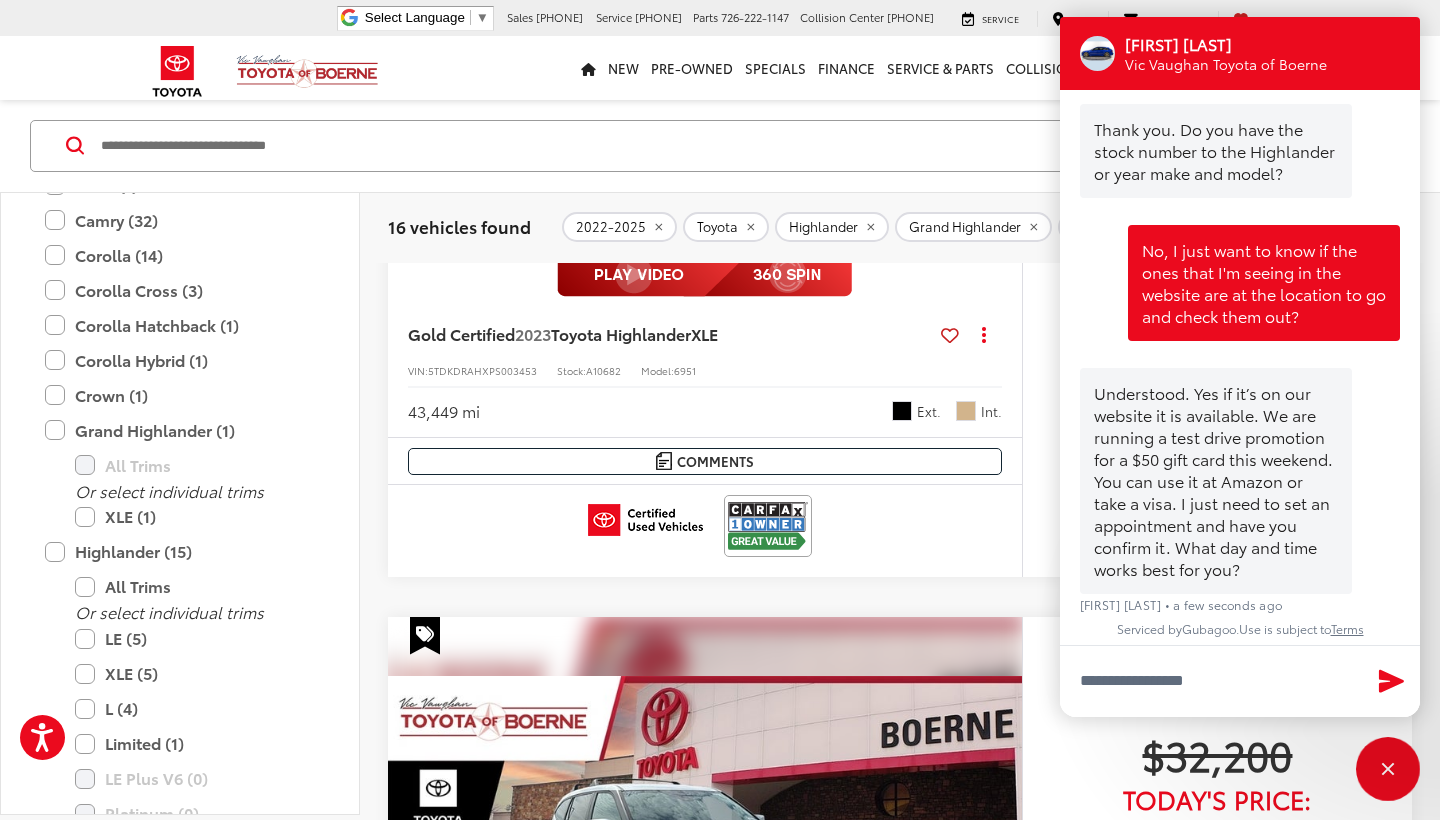 click on "Understood. Yes if it’s on our website it is available. We are running a test drive promotion for a $50 gift card this weekend. You can use it at Amazon or take a visa. I just need to set an appointment and have you confirm it. What day and time works best for you?" at bounding box center [1216, 481] 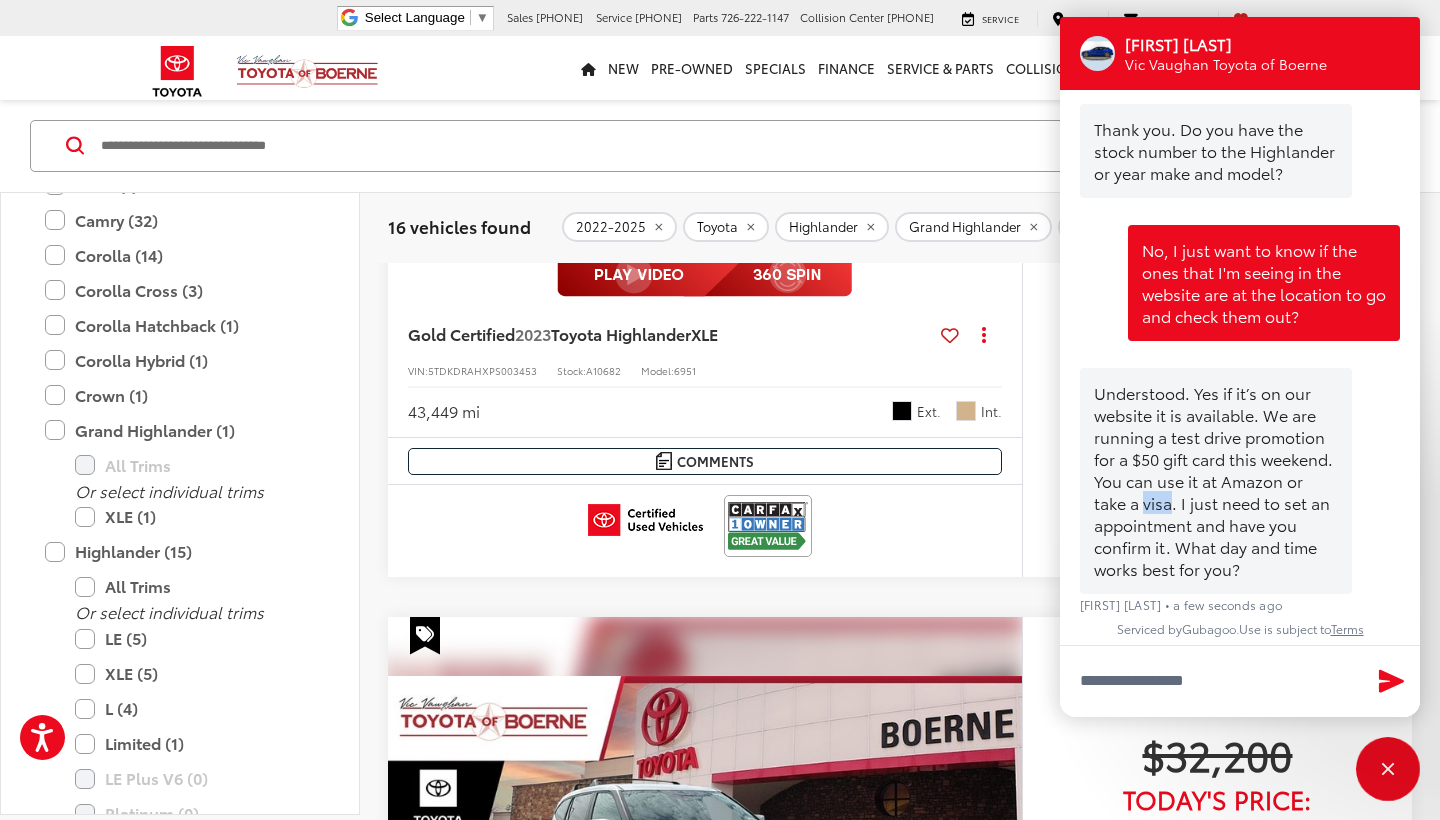 click on "Understood. Yes if it’s on our website it is available. We are running a test drive promotion for a $50 gift card this weekend. You can use it at Amazon or take a visa. I just need to set an appointment and have you confirm it. What day and time works best for you?" at bounding box center (1216, 481) 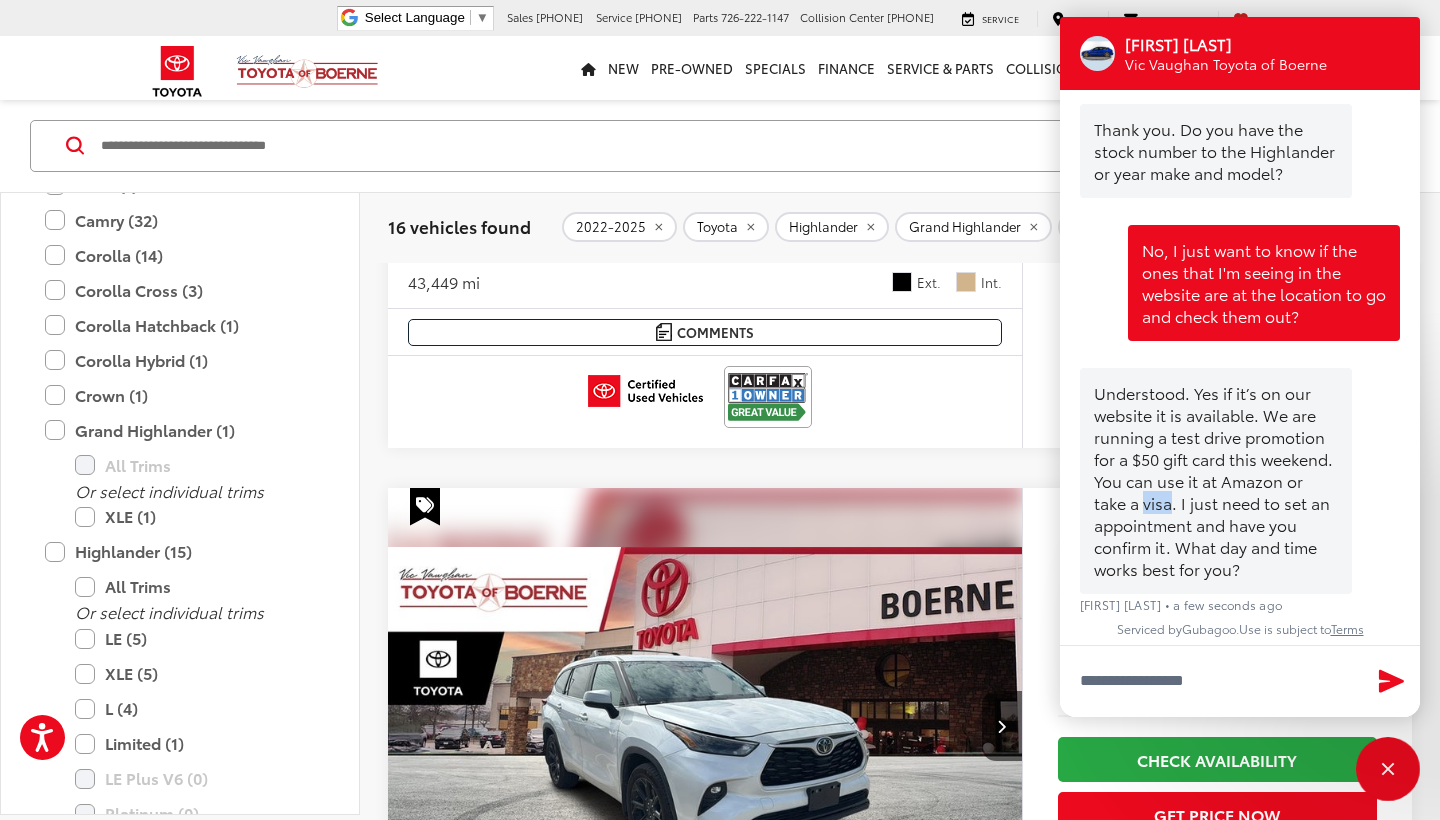 scroll, scrollTop: 6747, scrollLeft: 0, axis: vertical 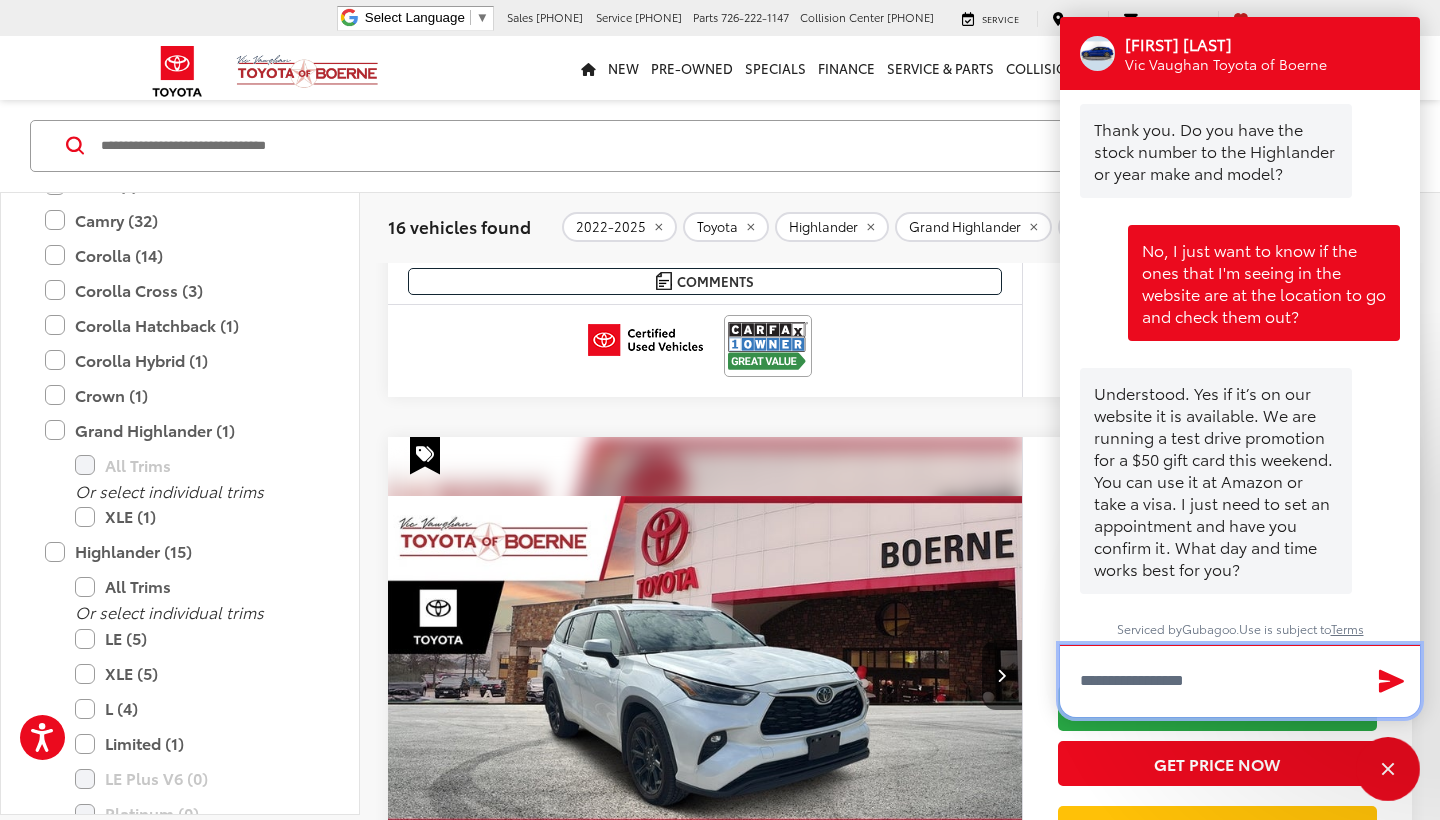 click at bounding box center (1240, 681) 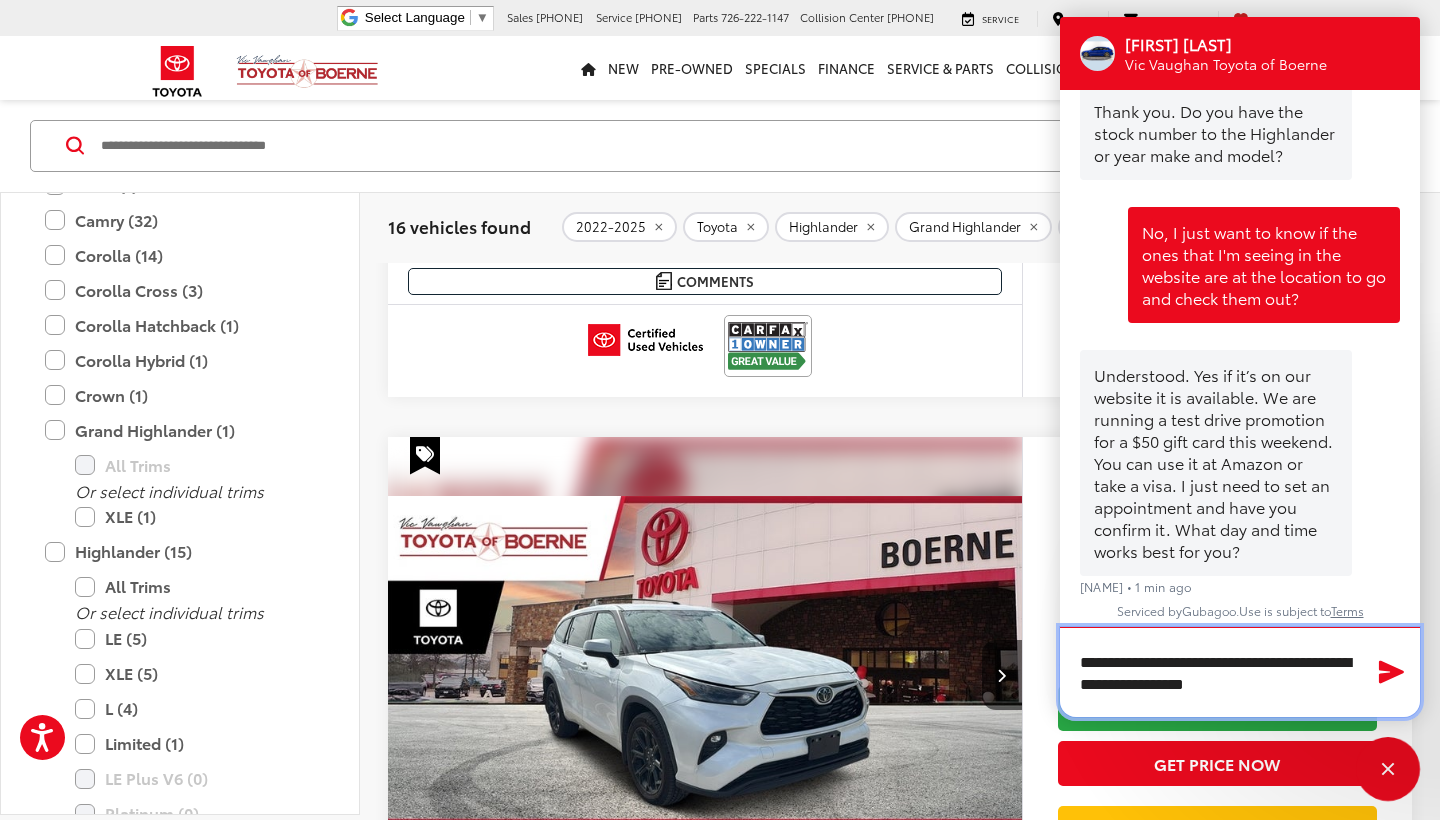 type on "**********" 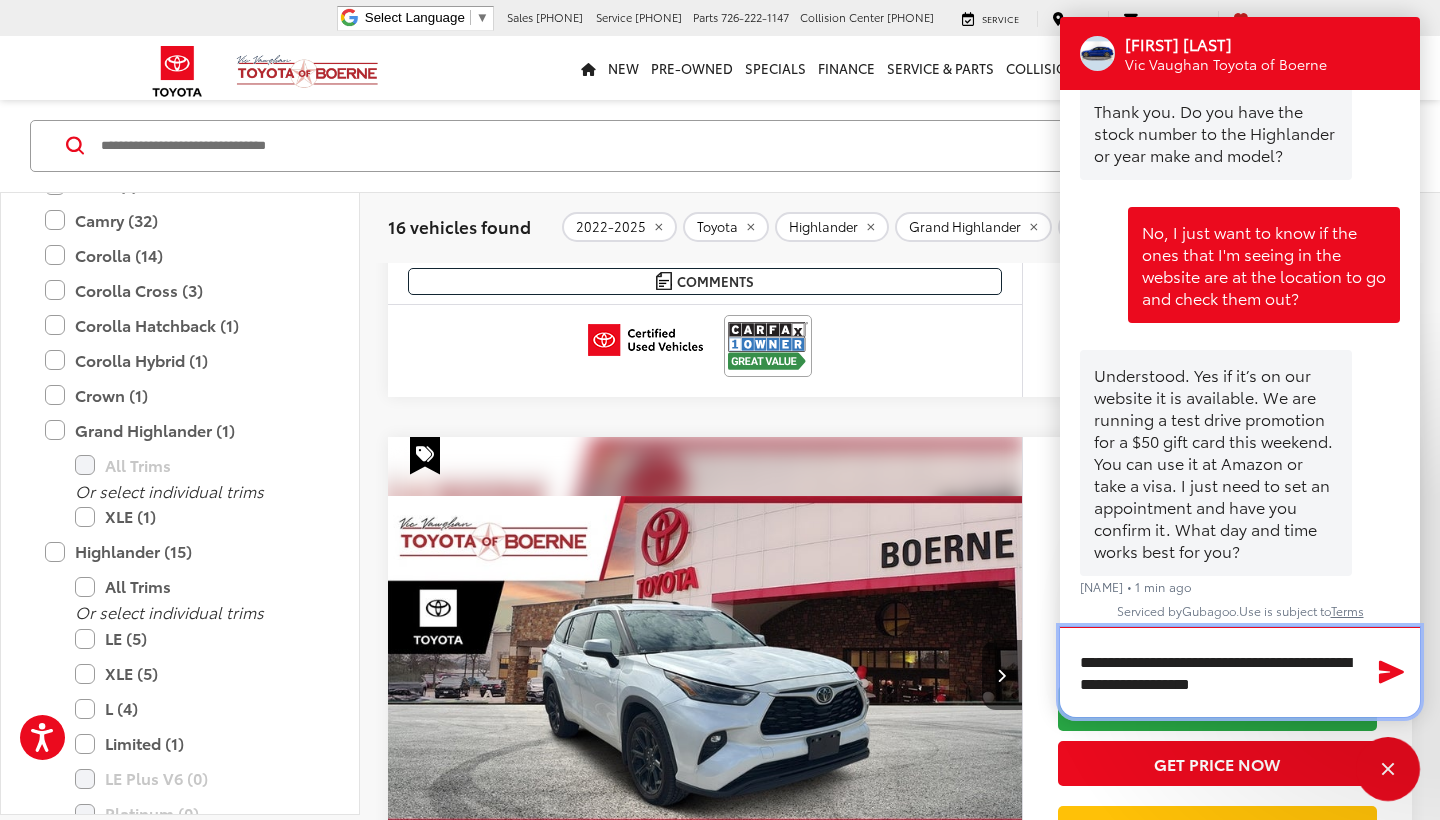 type 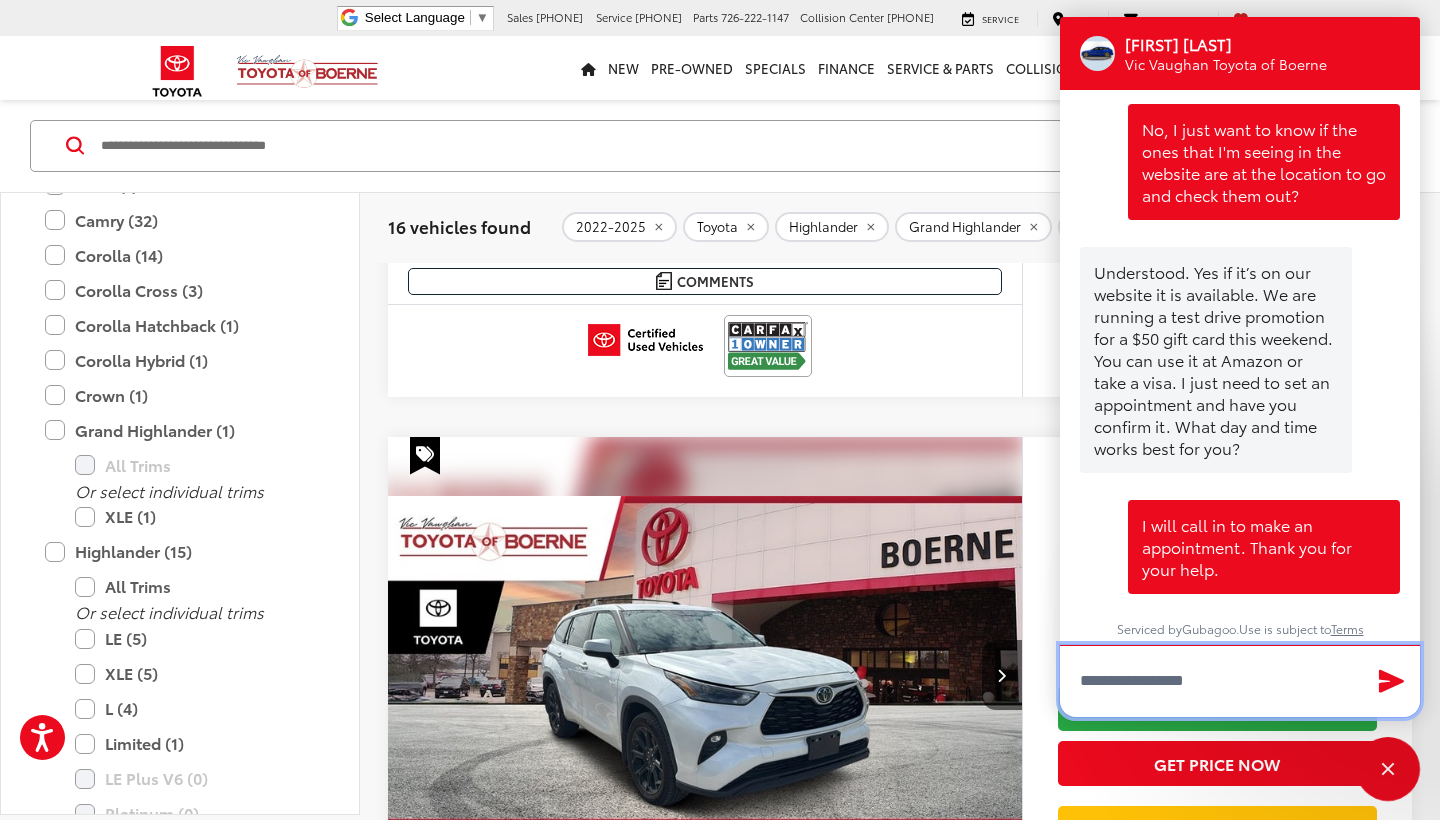 scroll, scrollTop: 624, scrollLeft: 0, axis: vertical 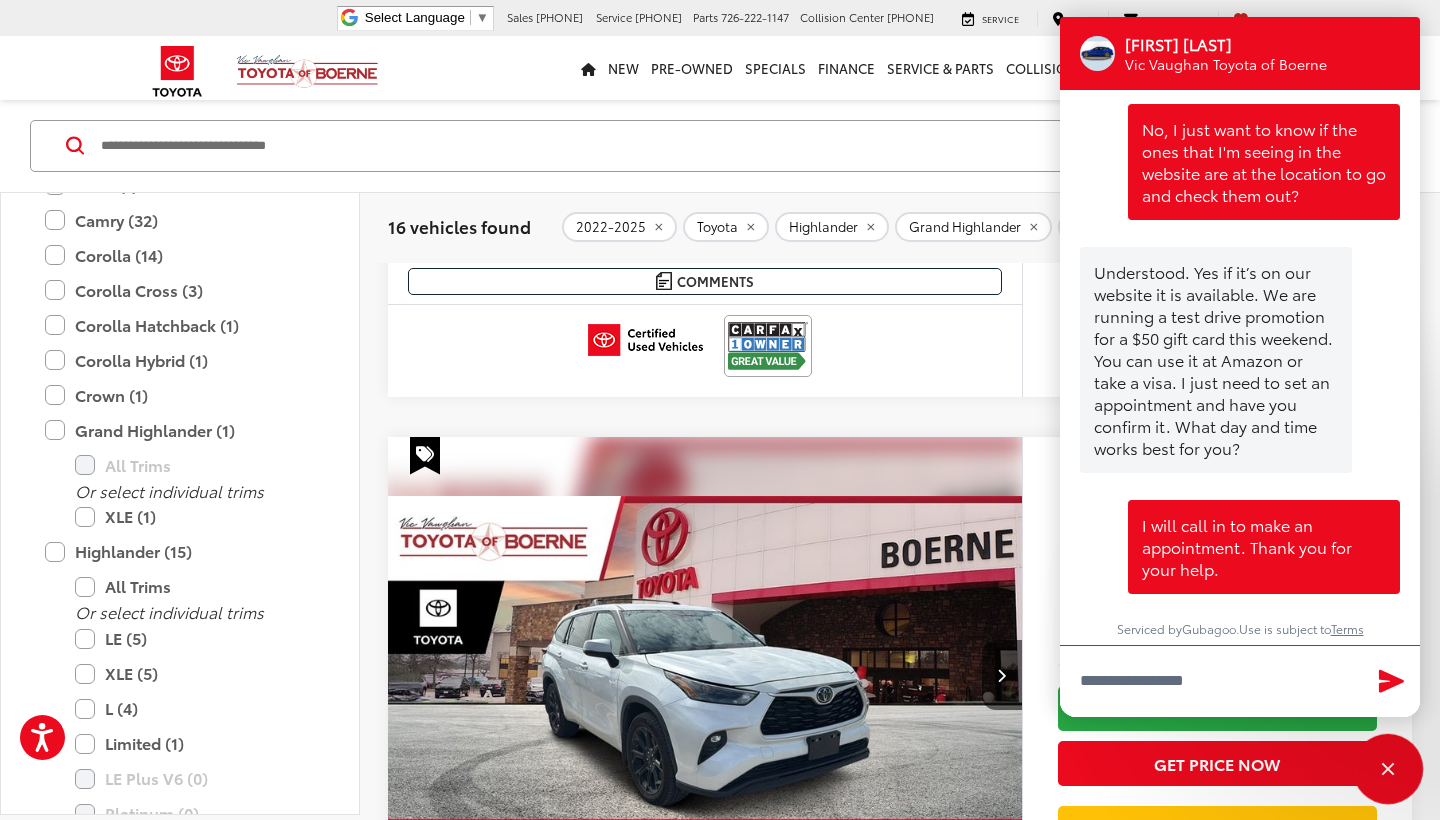 click at bounding box center [1388, 769] 